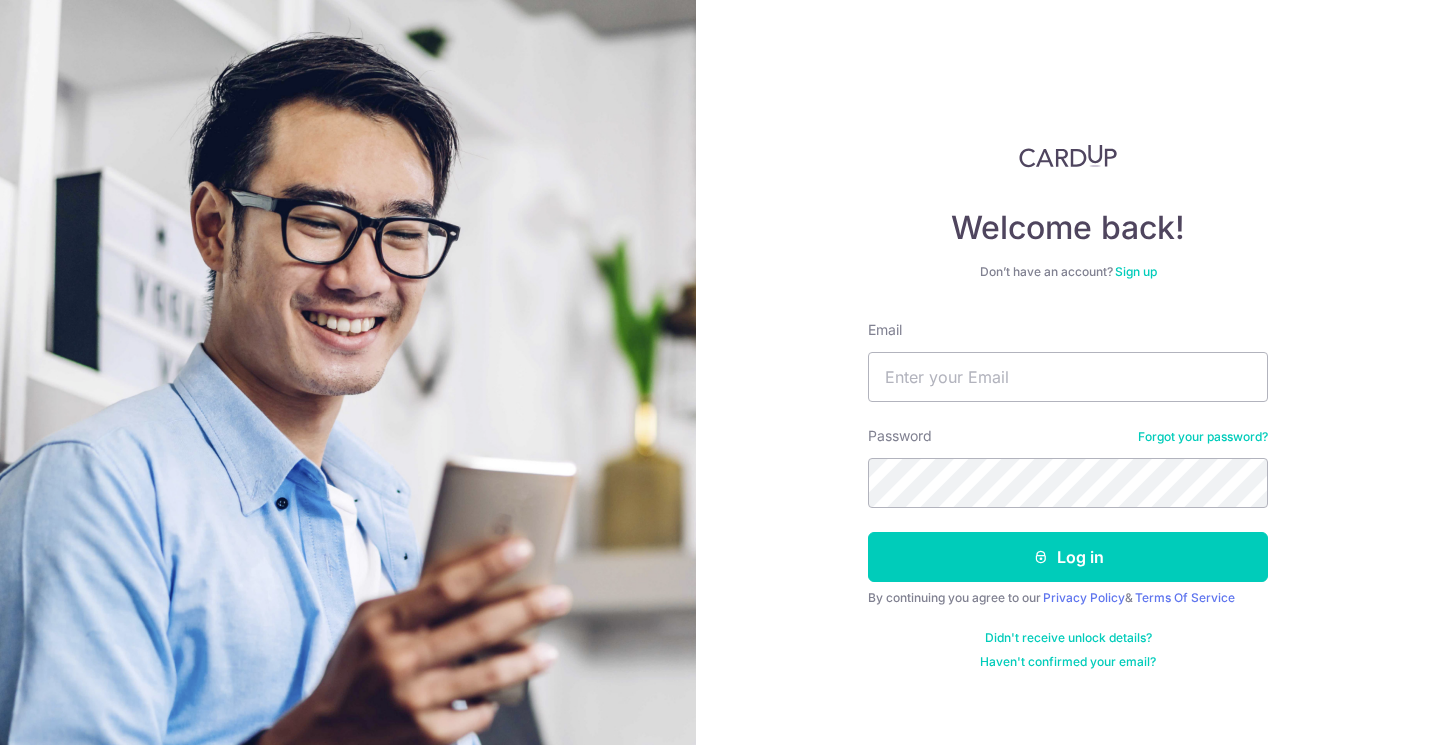 scroll, scrollTop: 0, scrollLeft: 0, axis: both 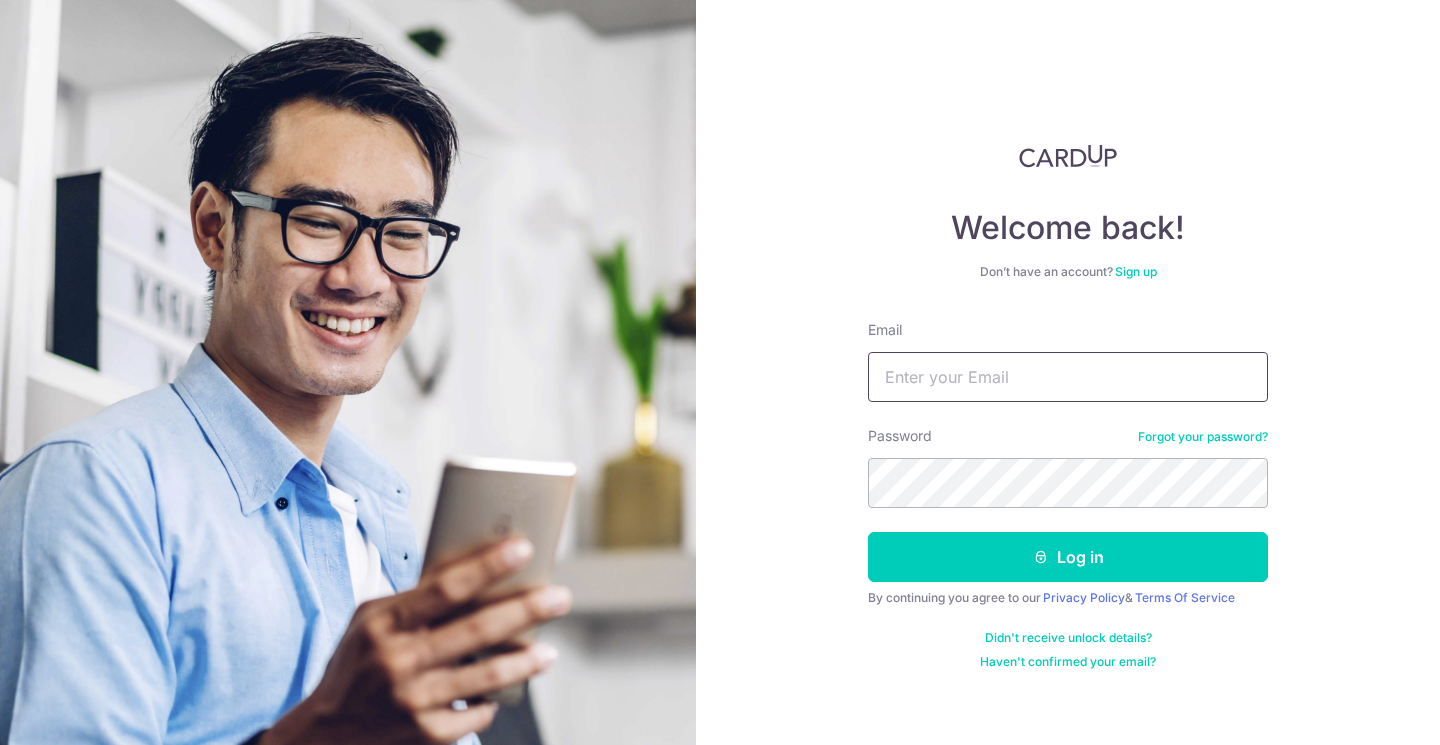 click on "Email" at bounding box center [1068, 377] 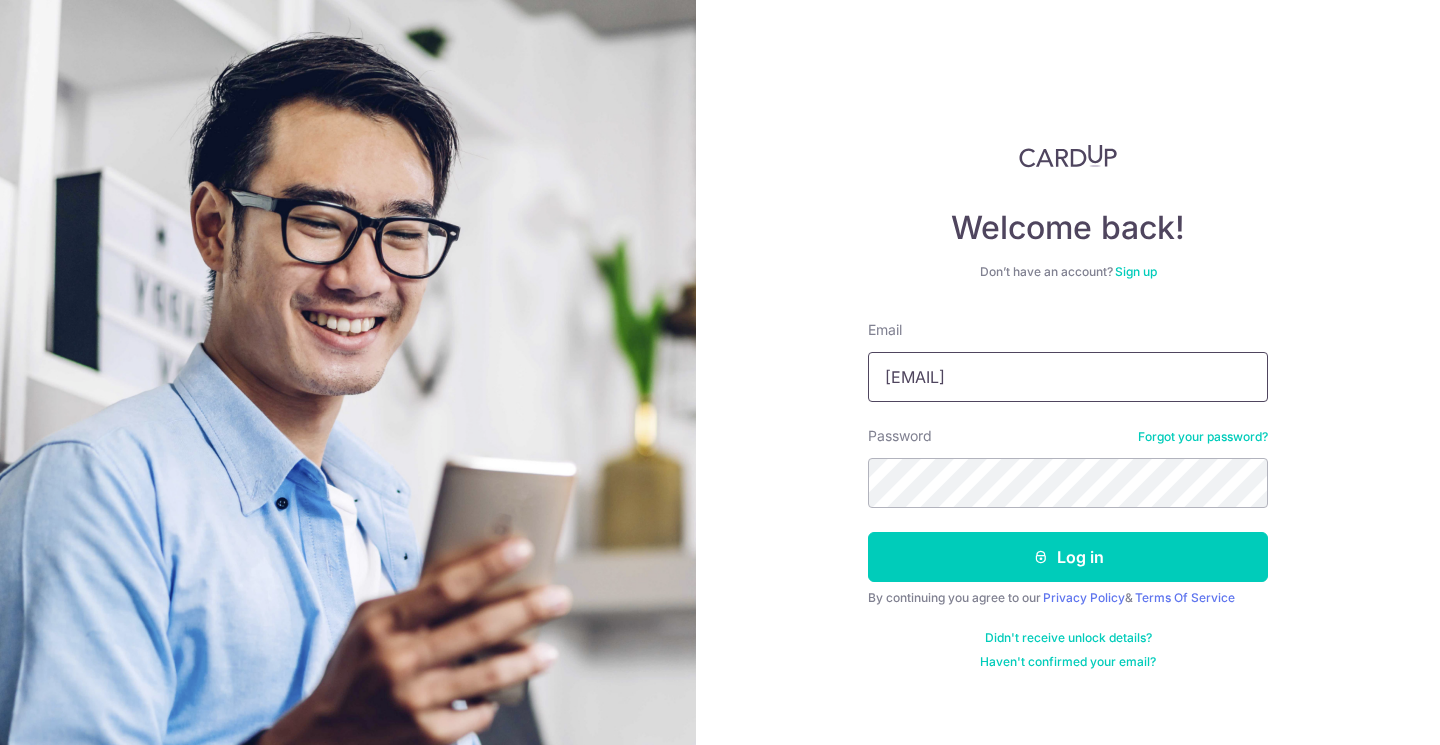 type on "[EMAIL]" 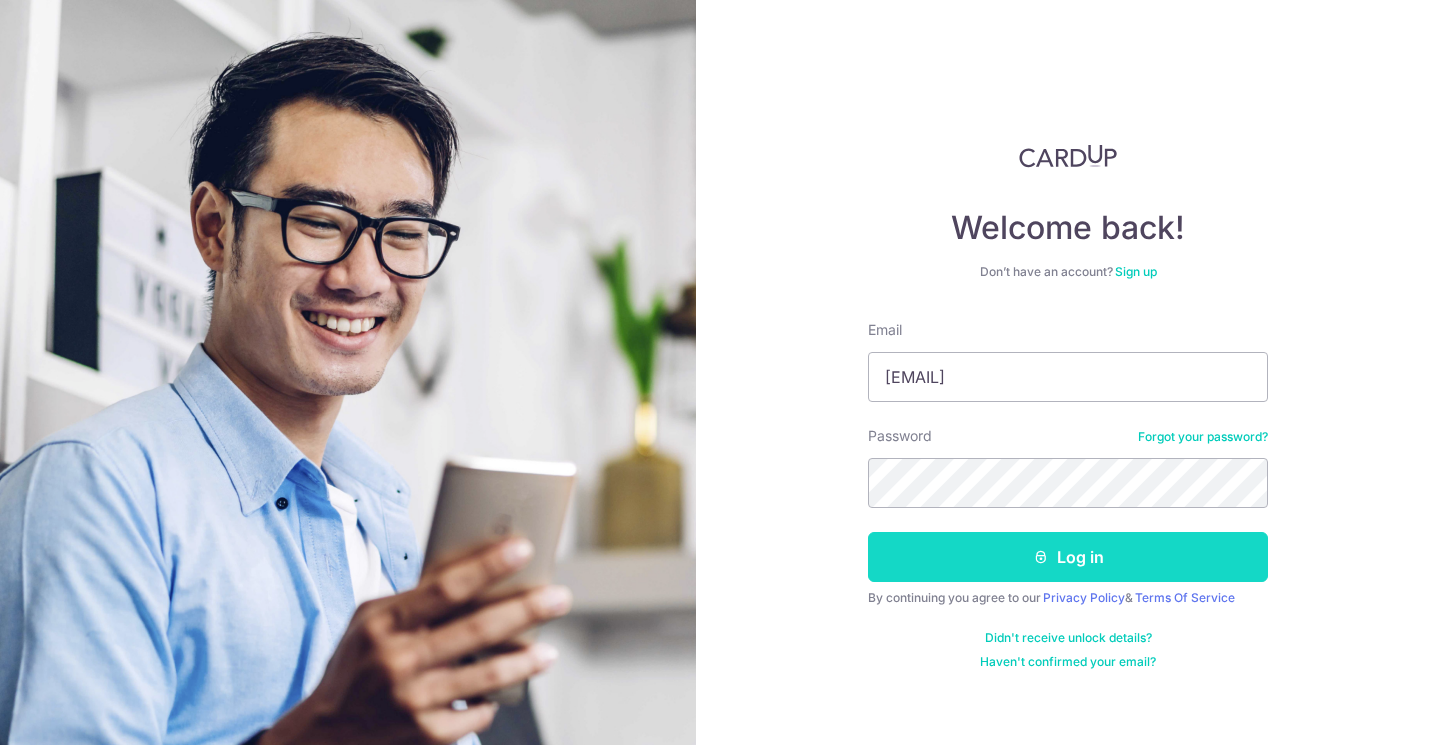 click on "Log in" at bounding box center [1068, 557] 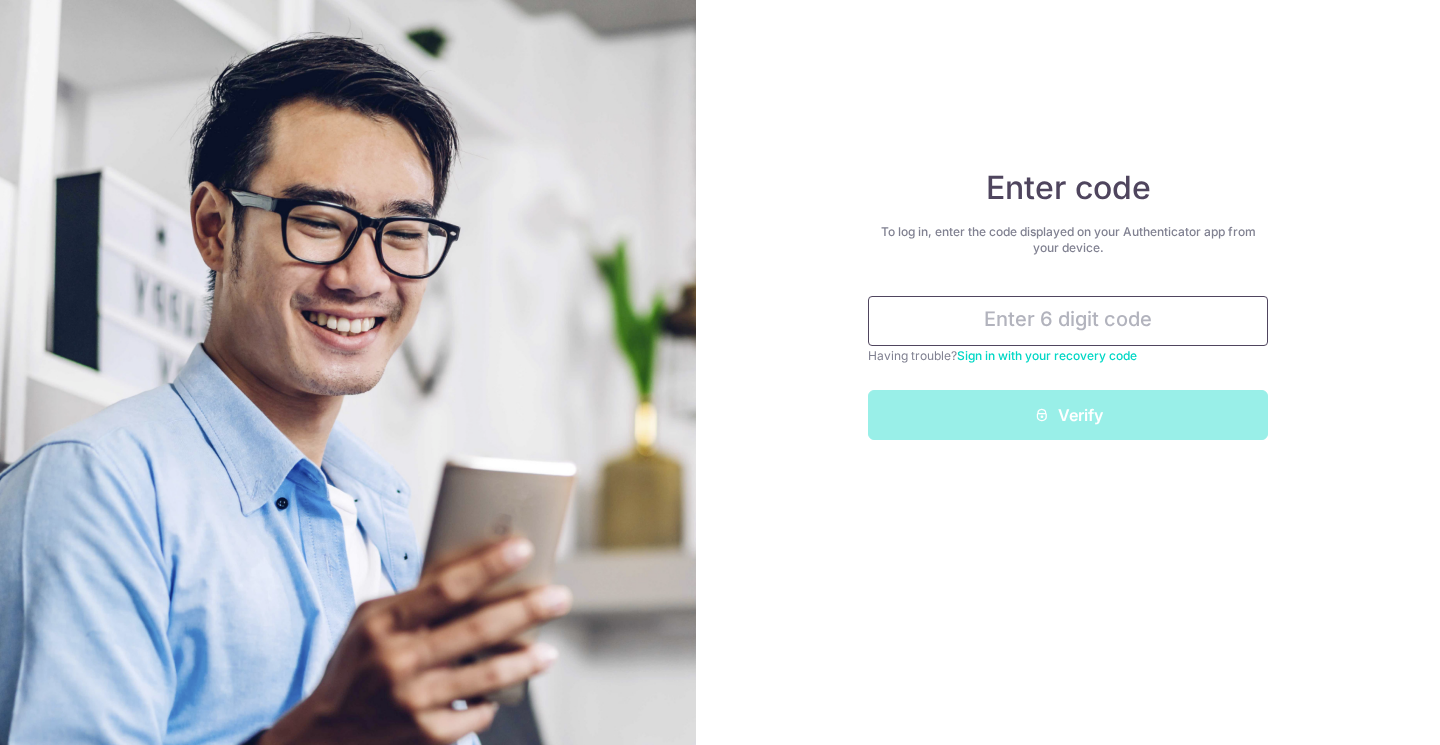 scroll, scrollTop: 0, scrollLeft: 0, axis: both 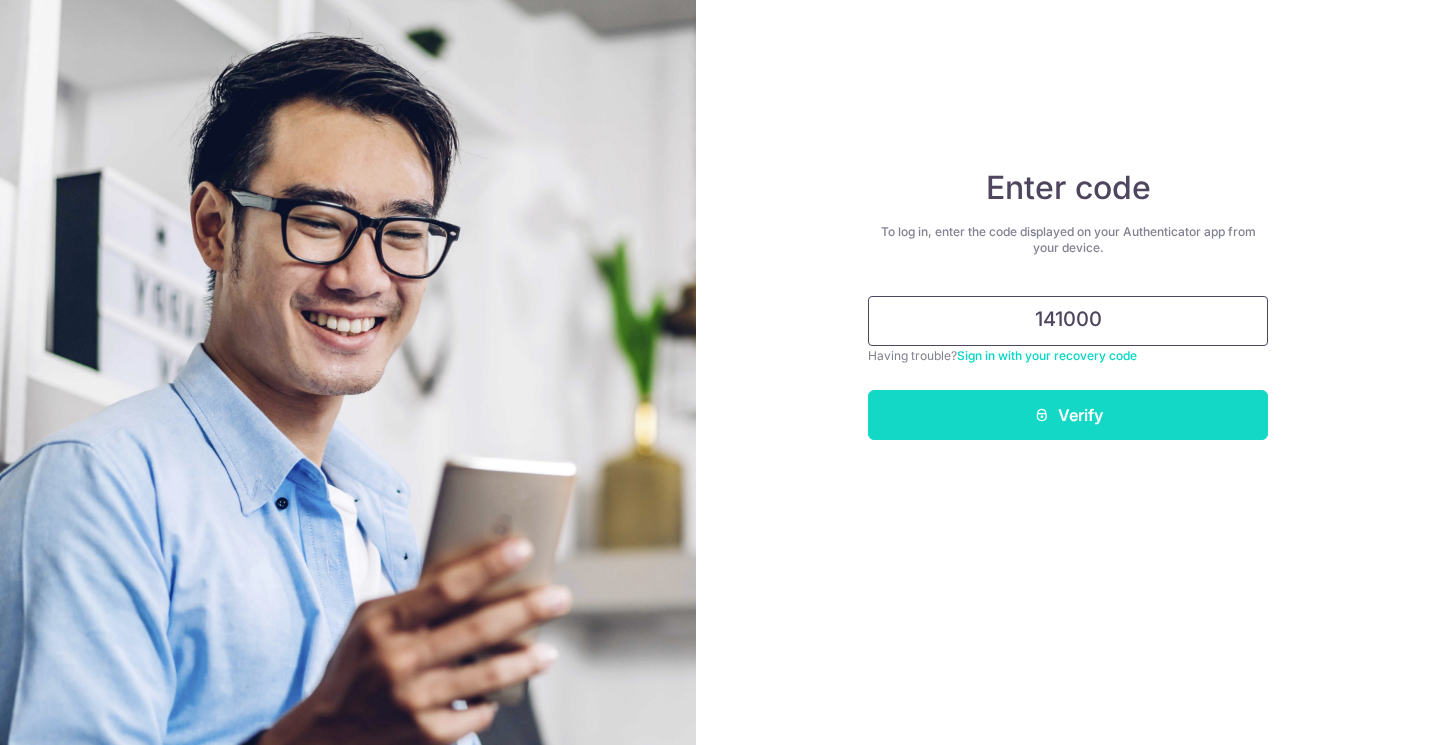 type on "141000" 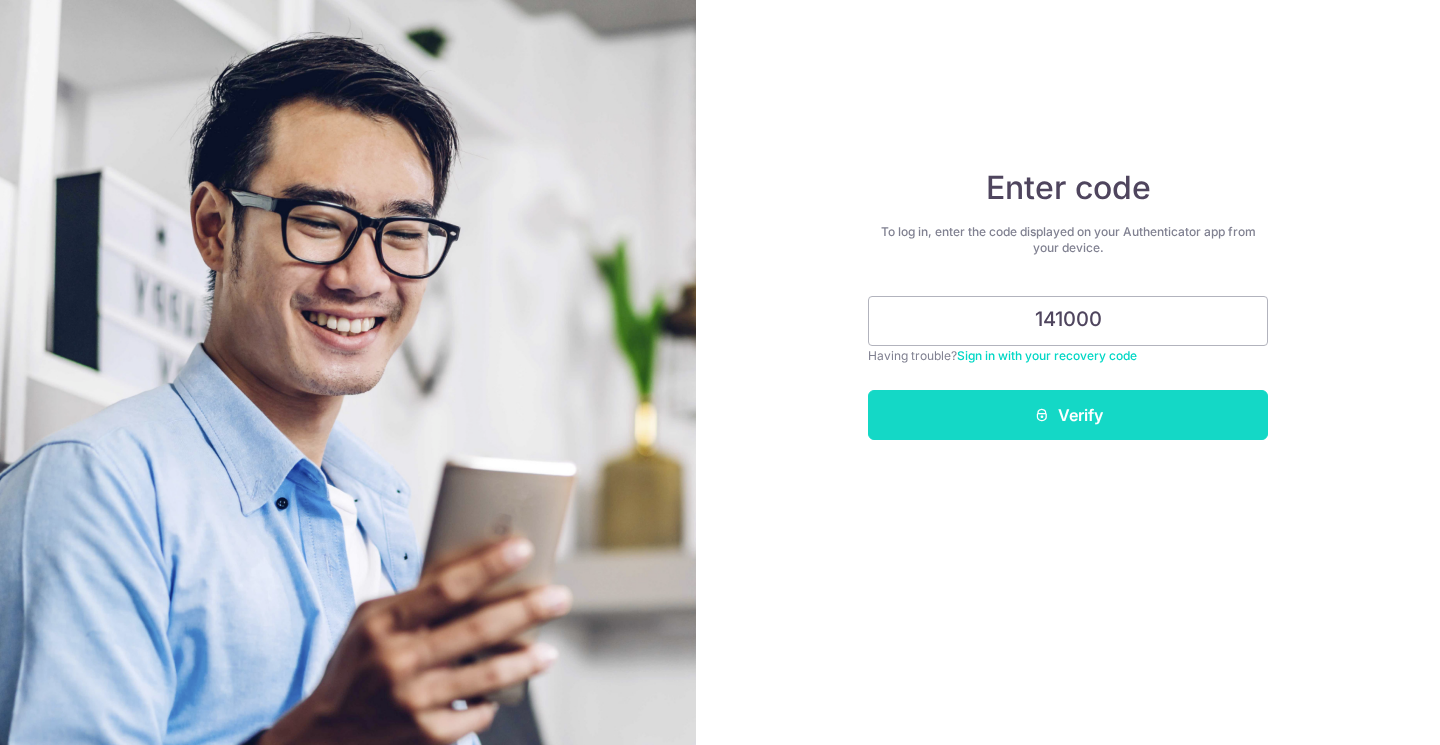click on "Verify" at bounding box center [1068, 415] 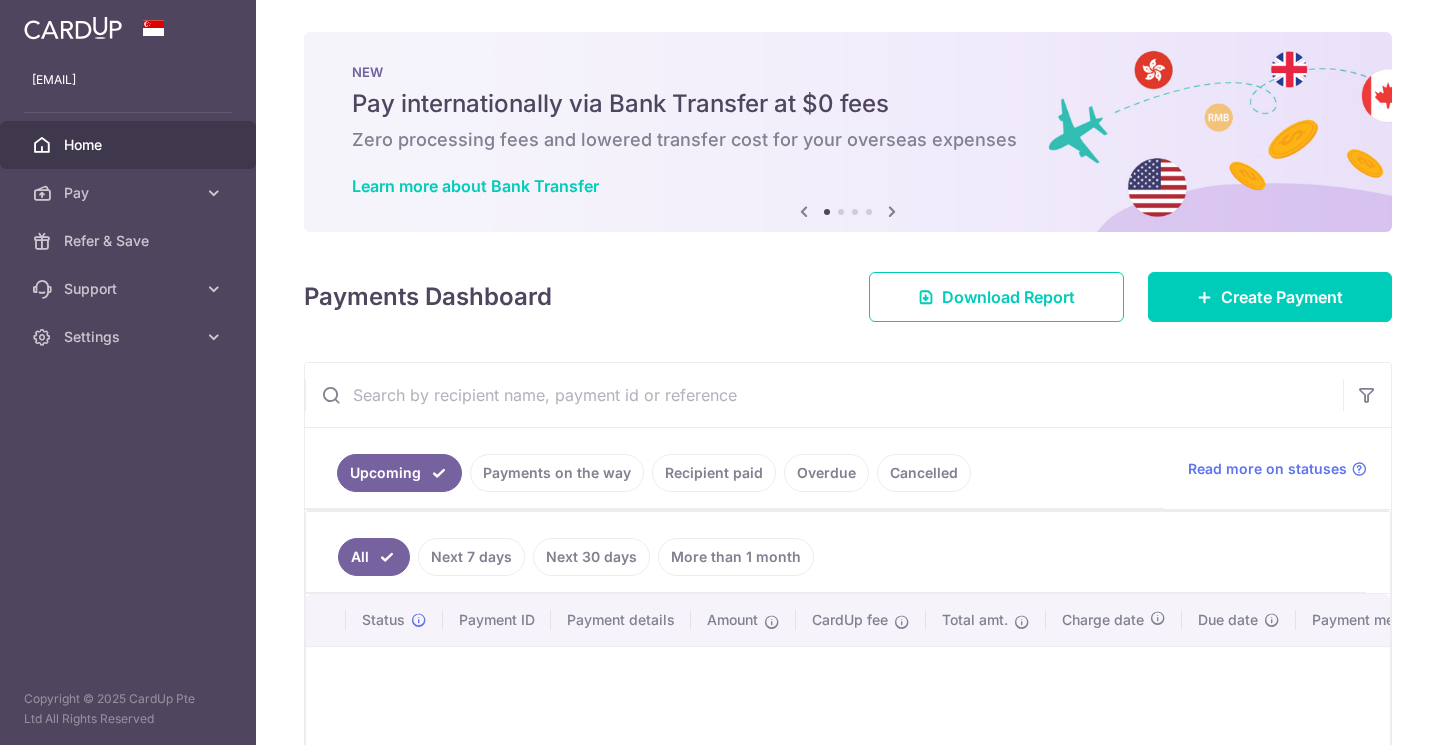 scroll, scrollTop: 0, scrollLeft: 0, axis: both 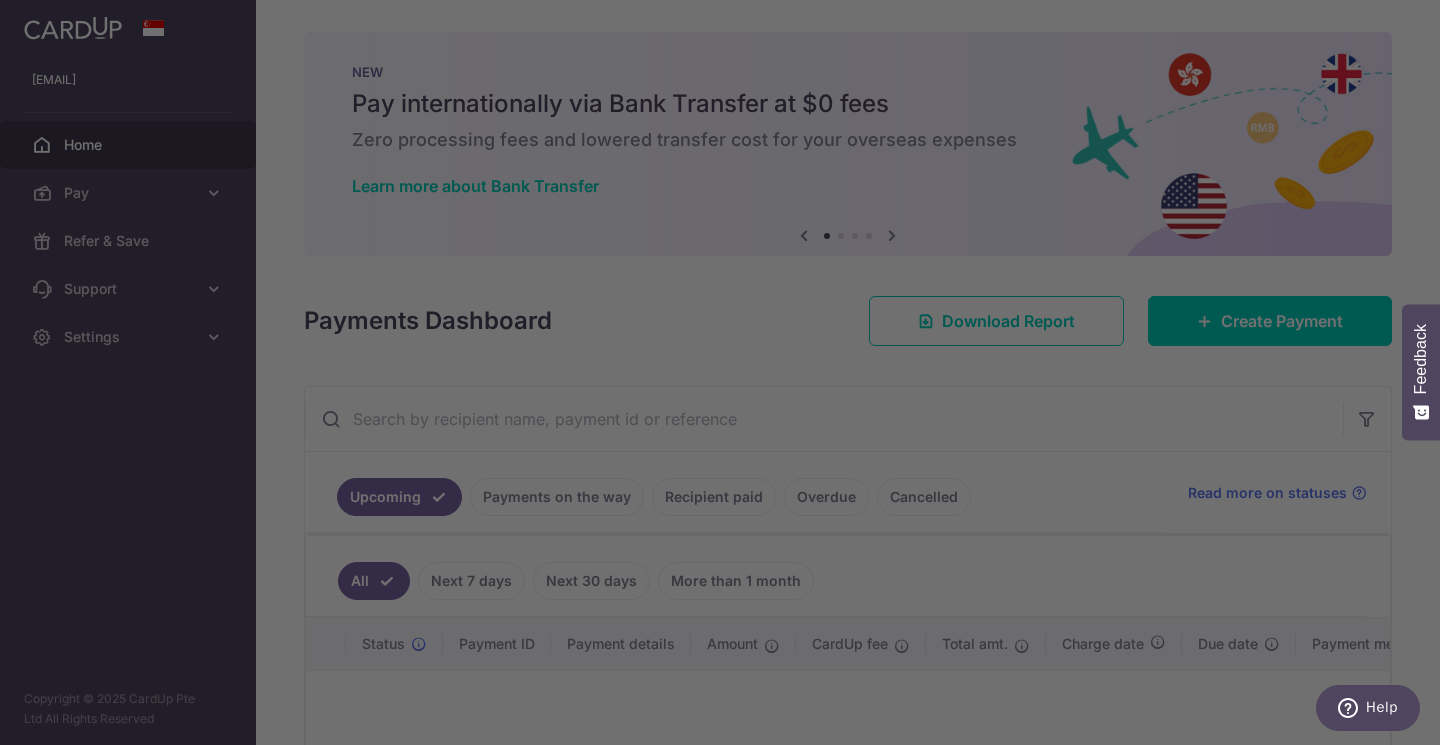 click at bounding box center [727, 376] 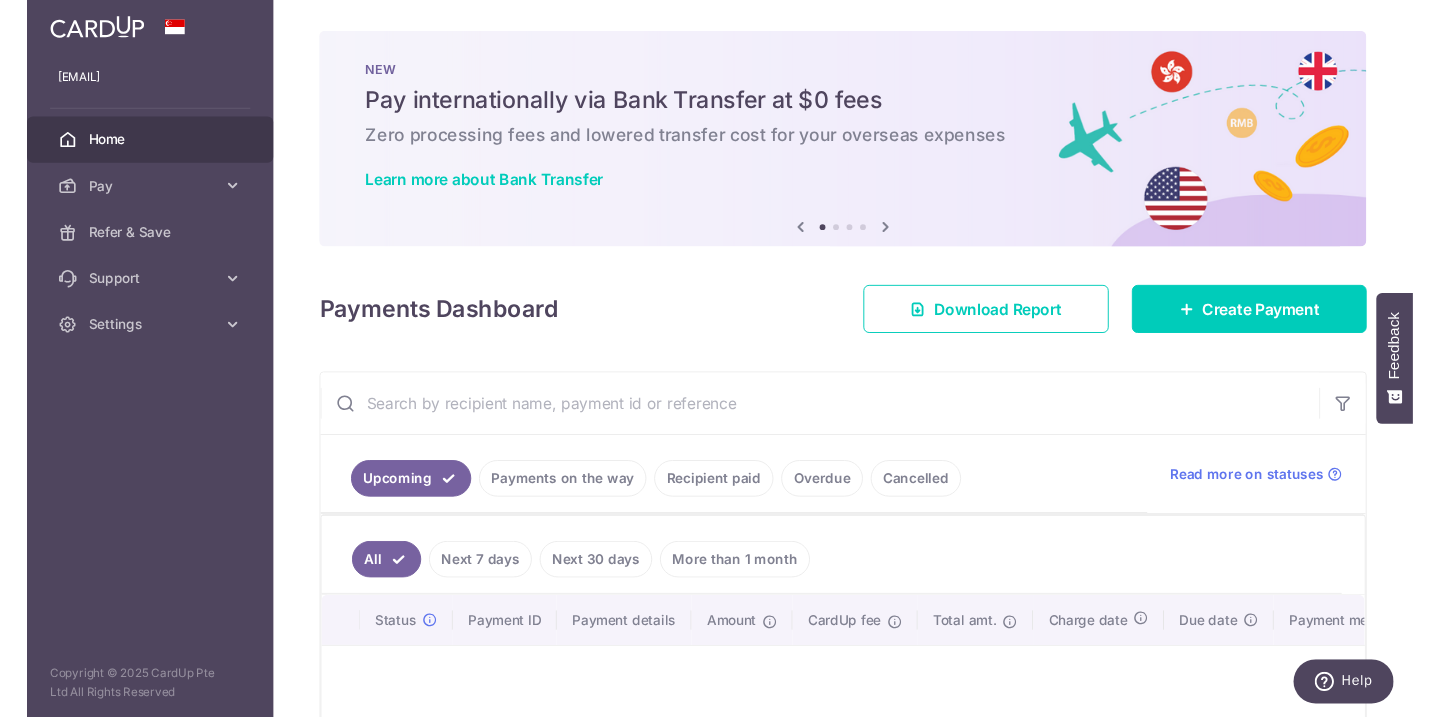 scroll, scrollTop: 0, scrollLeft: 0, axis: both 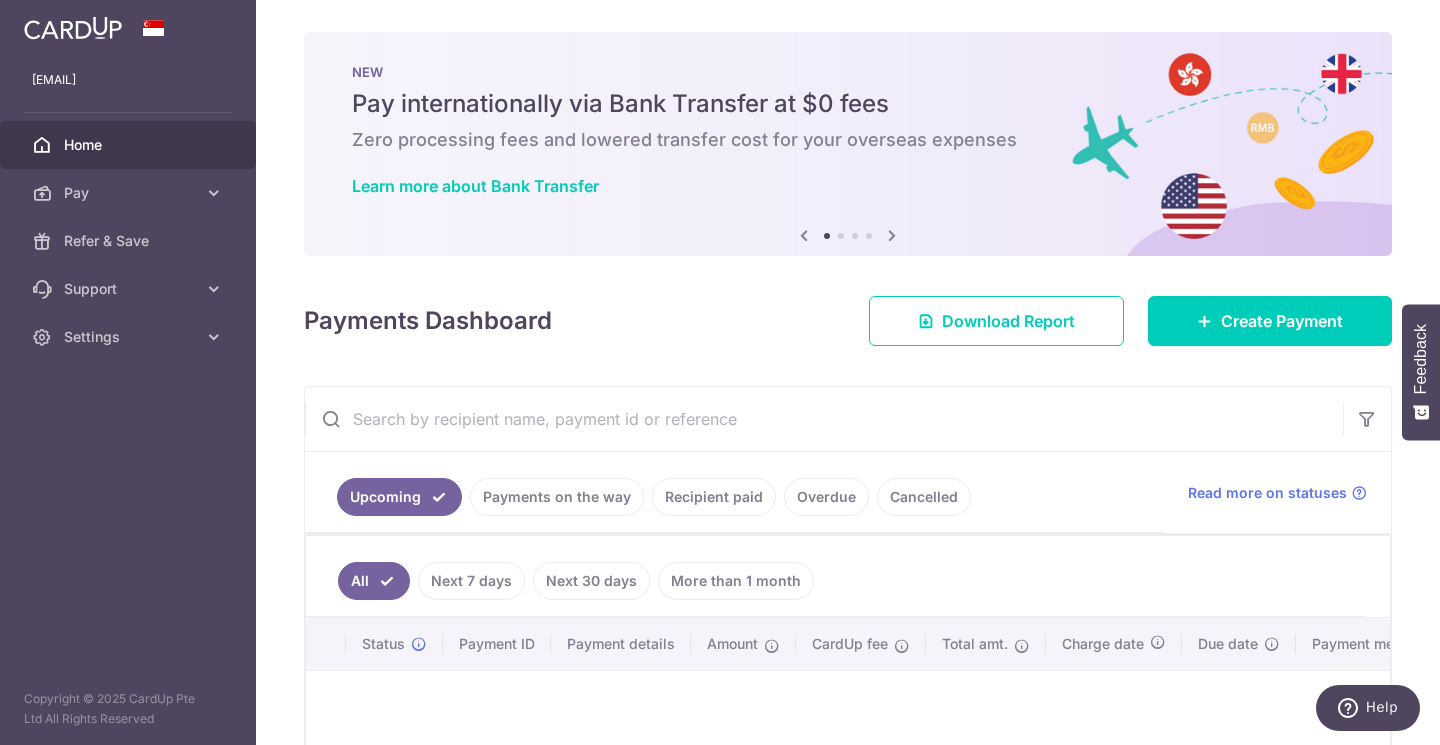 click at bounding box center (892, 235) 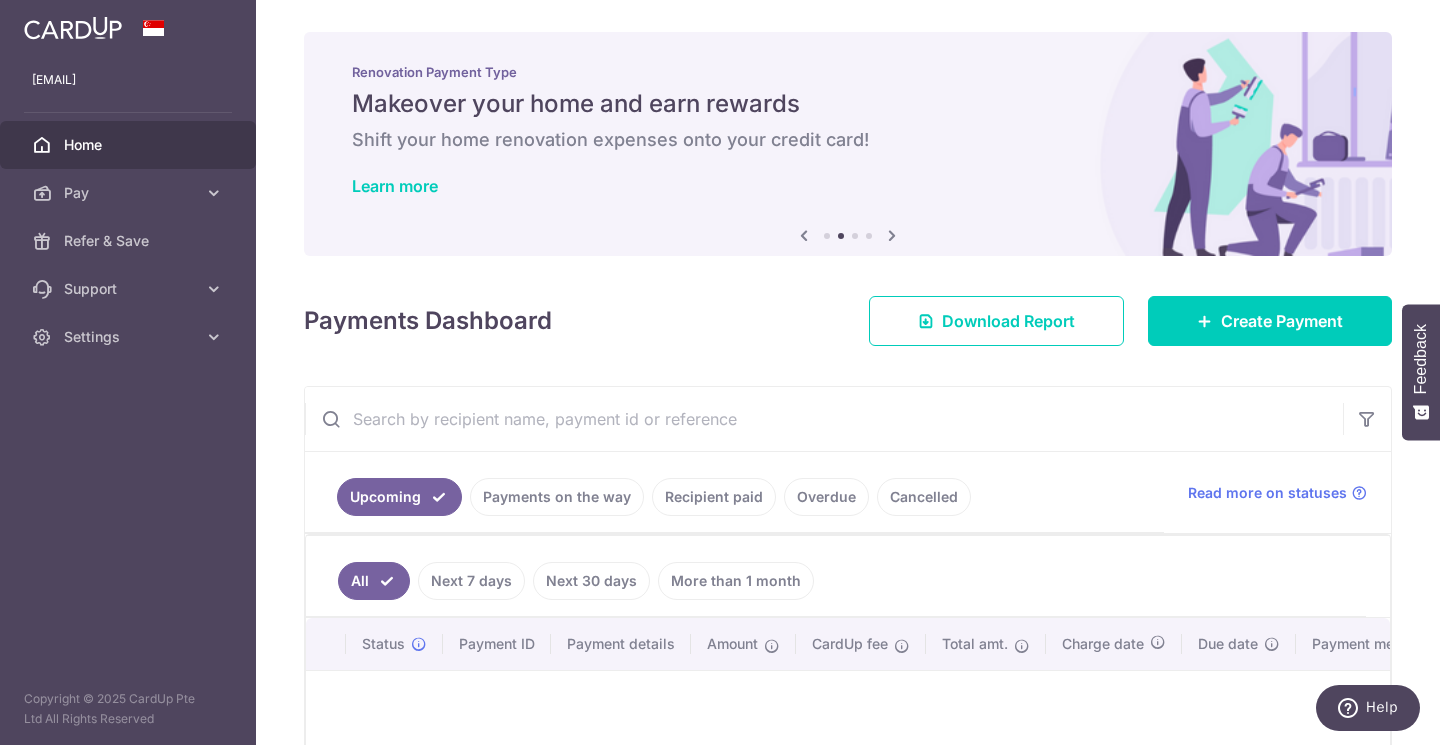 click at bounding box center (804, 235) 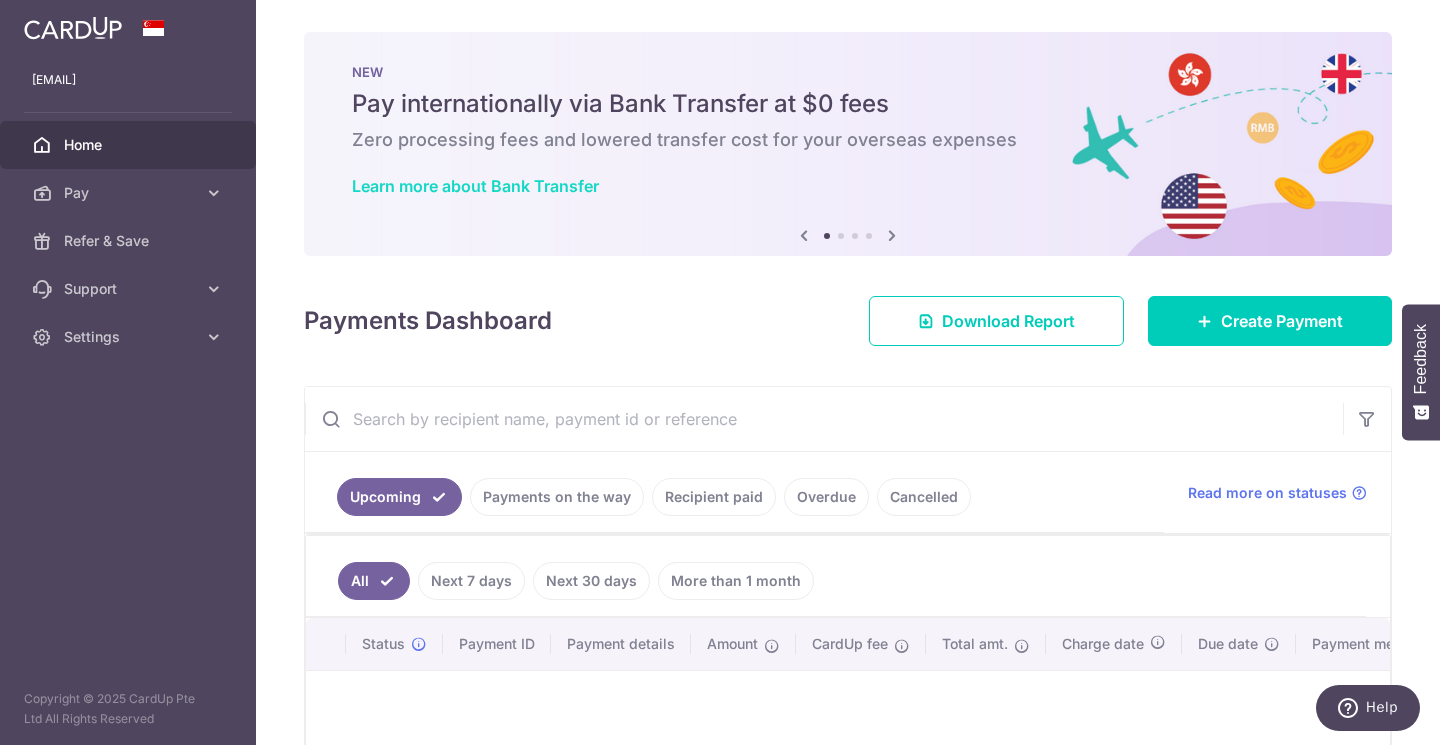 click on "Learn more about Bank Transfer" at bounding box center (475, 186) 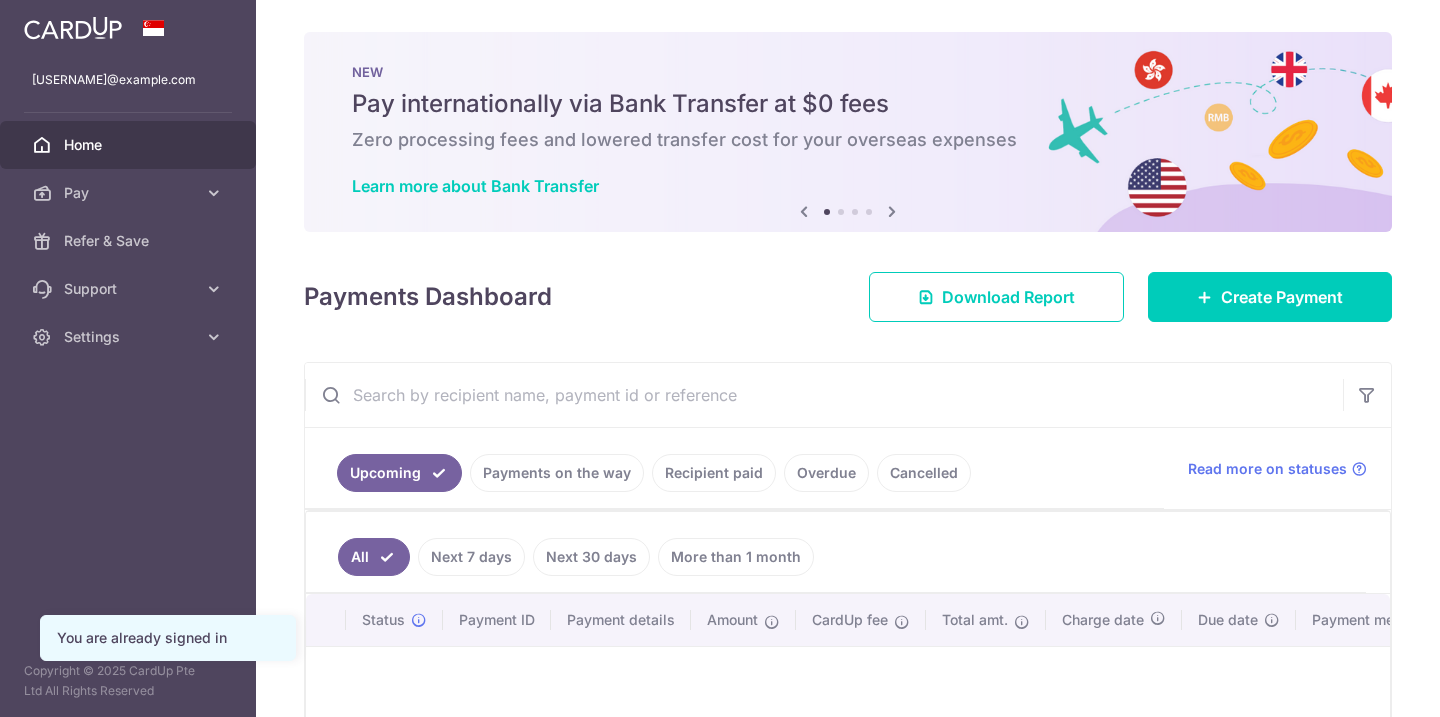 scroll, scrollTop: 0, scrollLeft: 0, axis: both 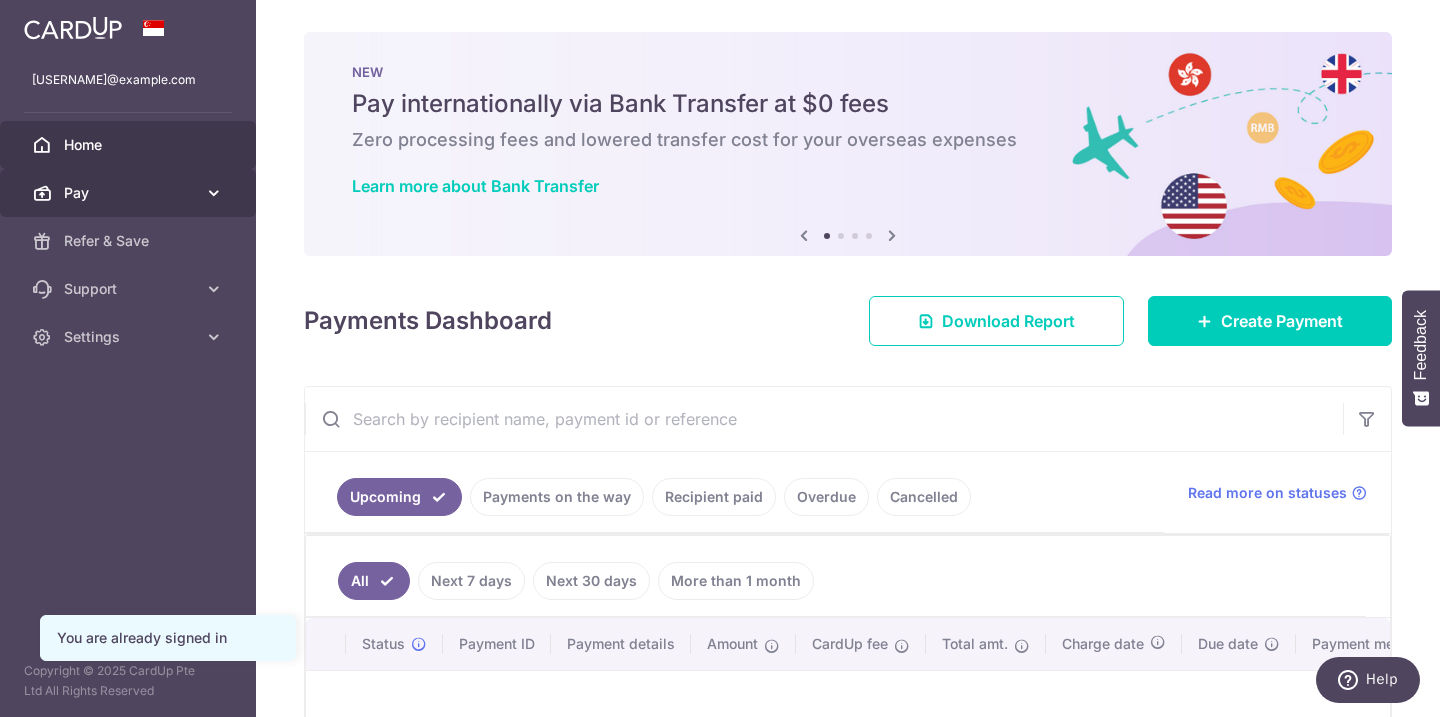 click on "Pay" at bounding box center (130, 193) 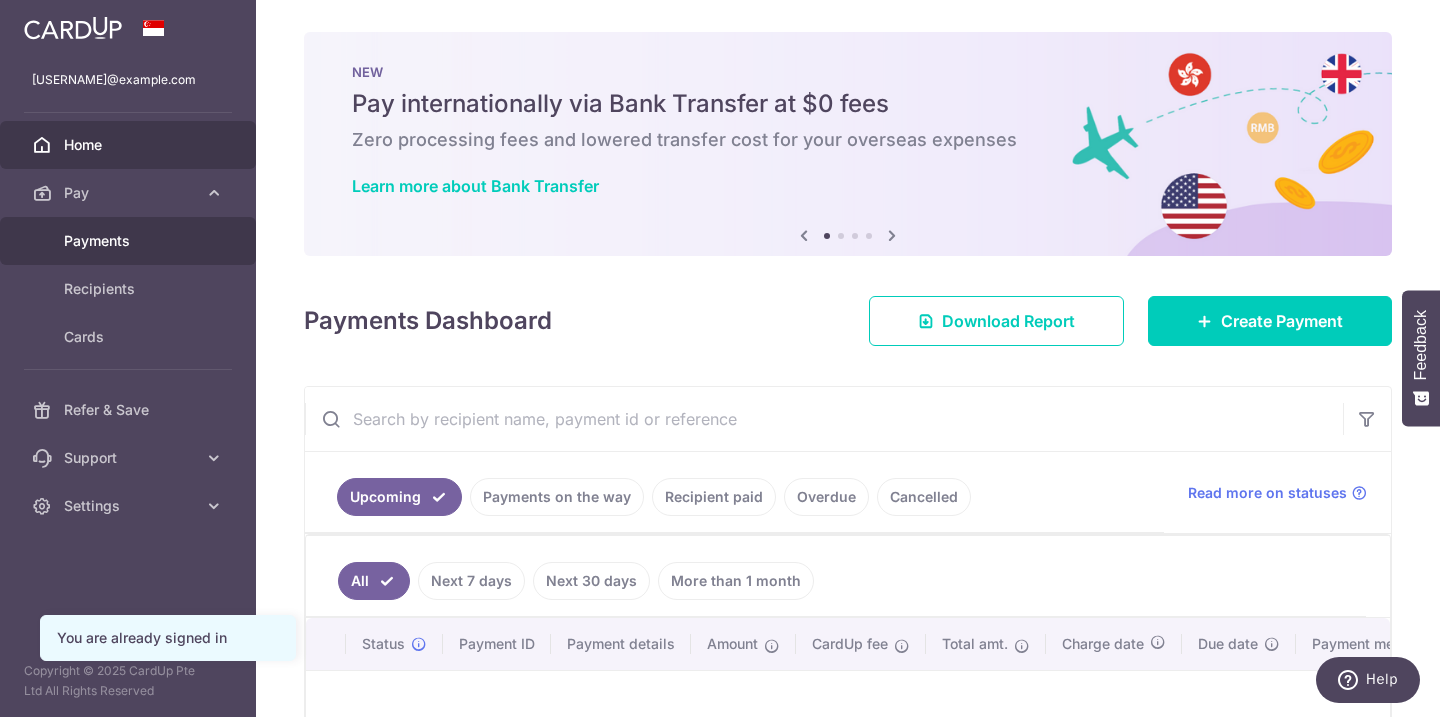 click on "Payments" at bounding box center [130, 241] 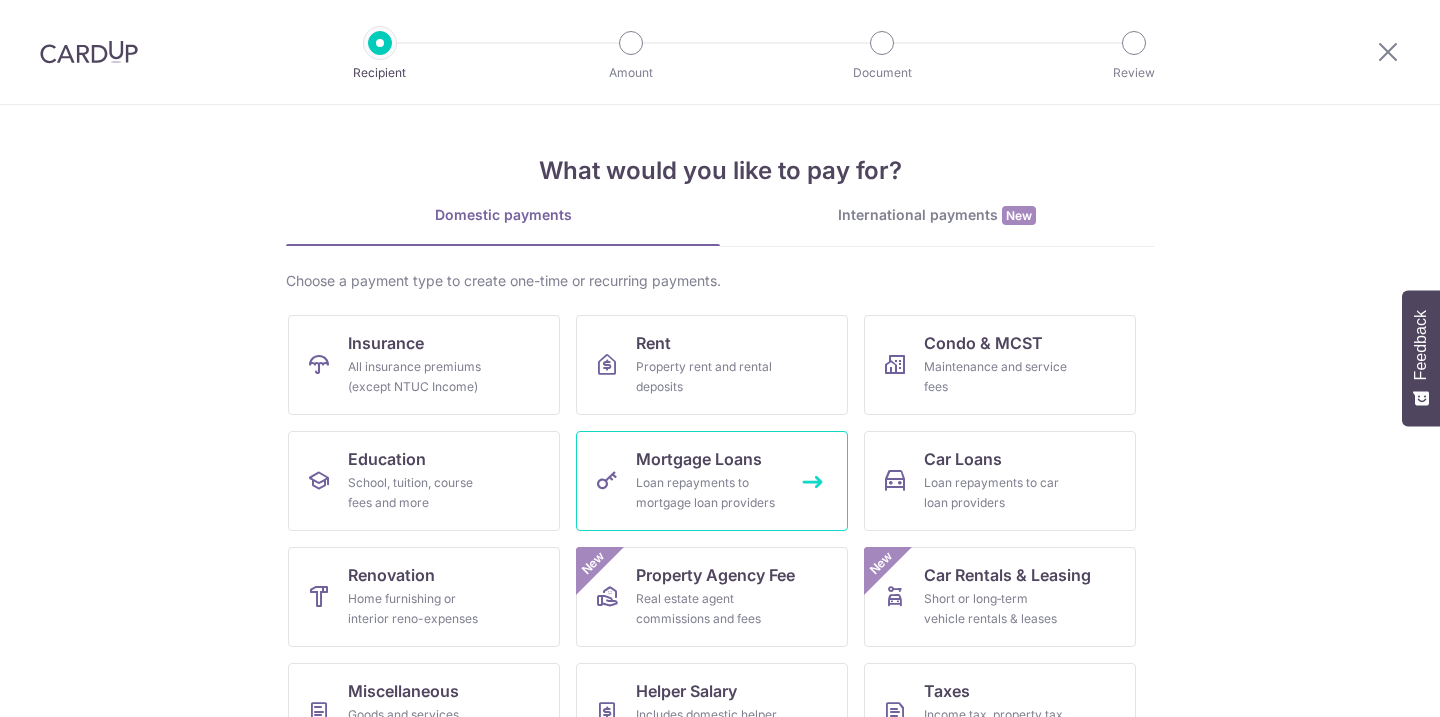 scroll, scrollTop: 0, scrollLeft: 0, axis: both 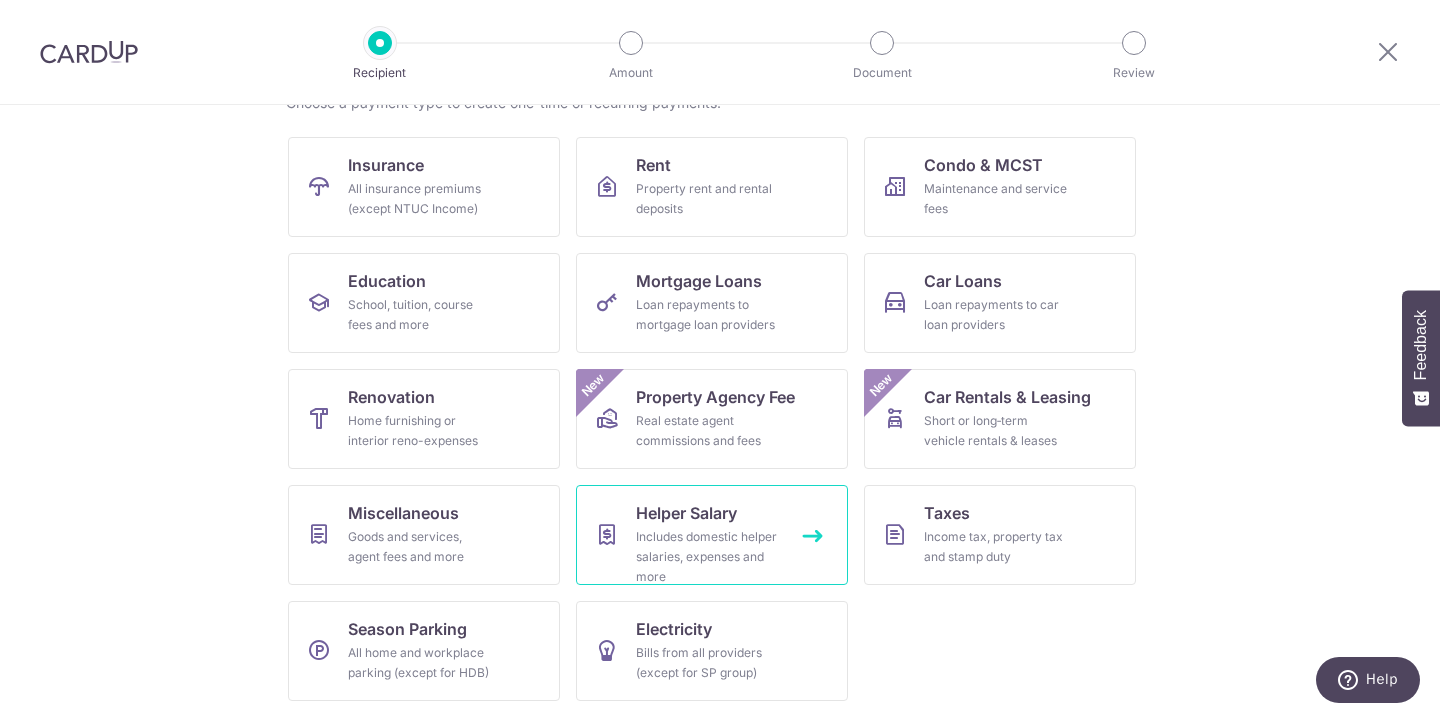 click at bounding box center (607, 535) 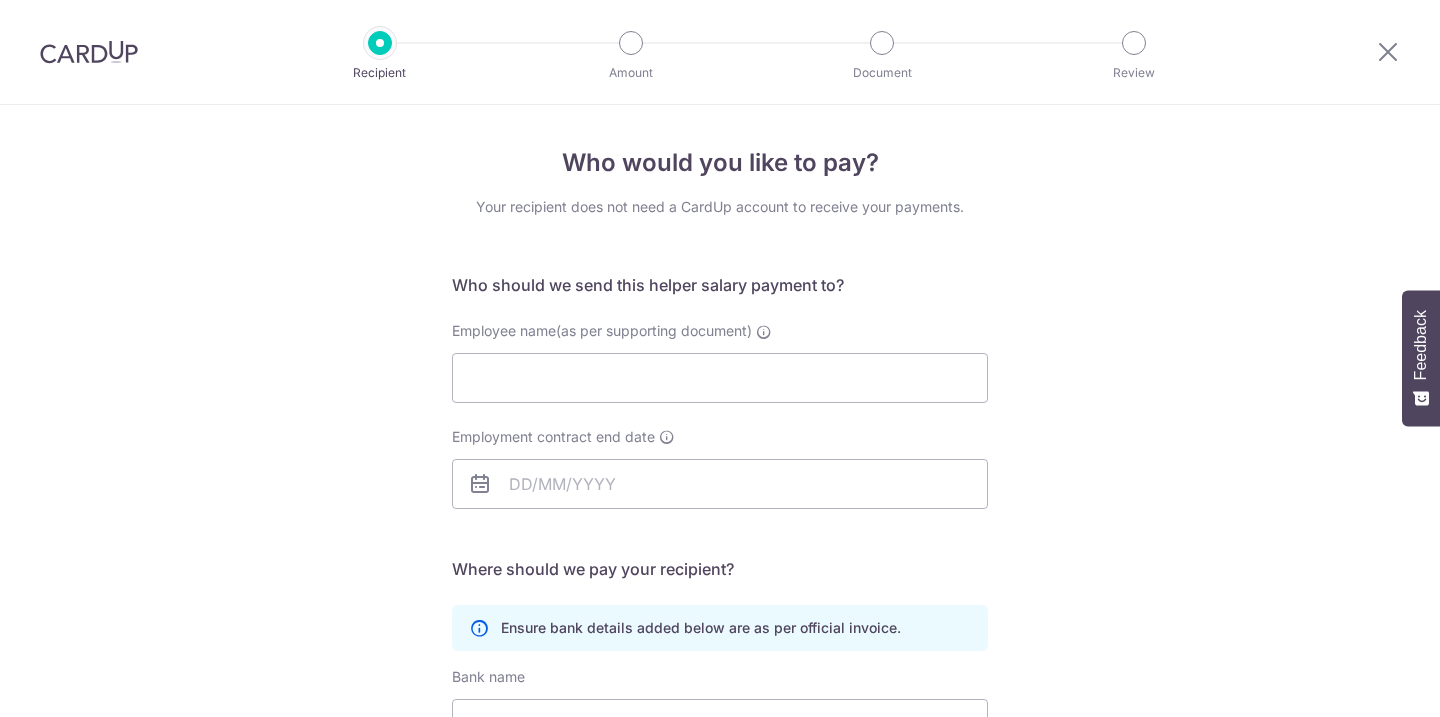scroll, scrollTop: 0, scrollLeft: 0, axis: both 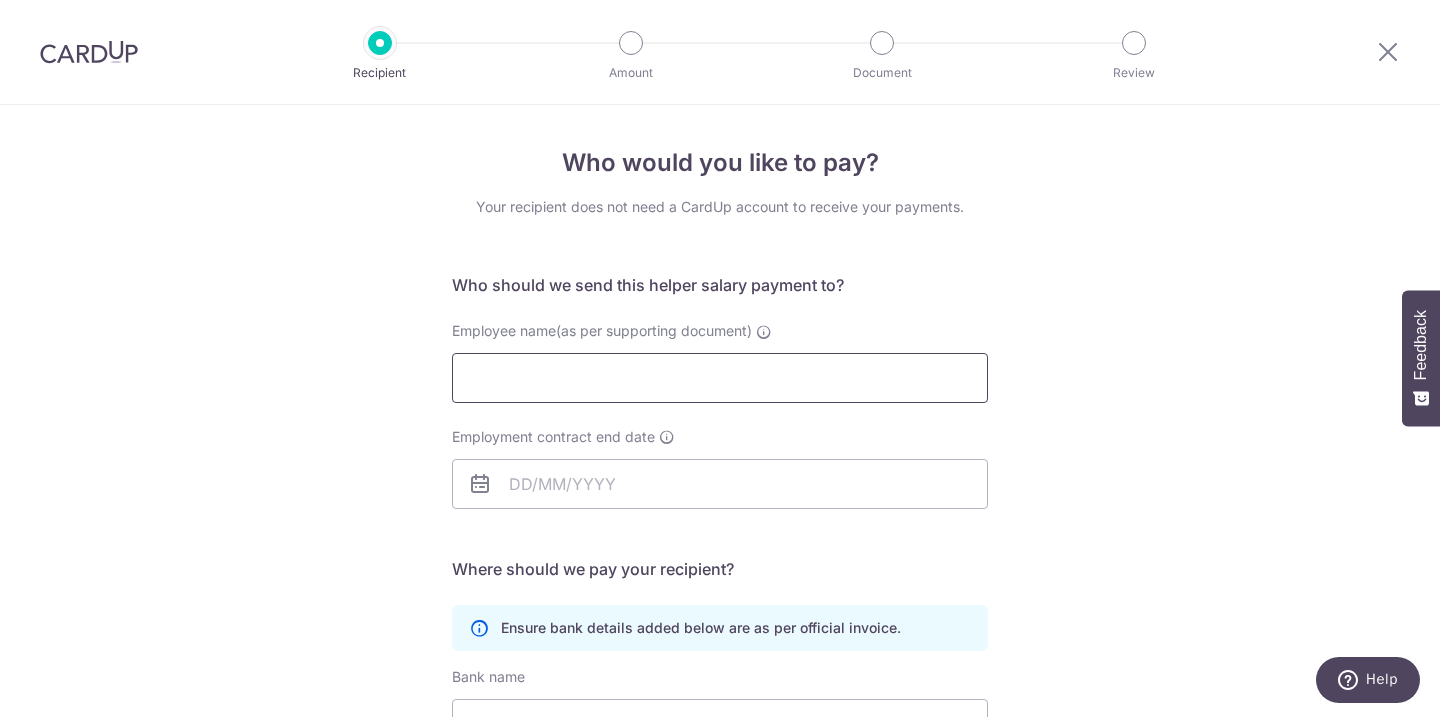 click on "Employee name(as per supporting document)" at bounding box center [720, 378] 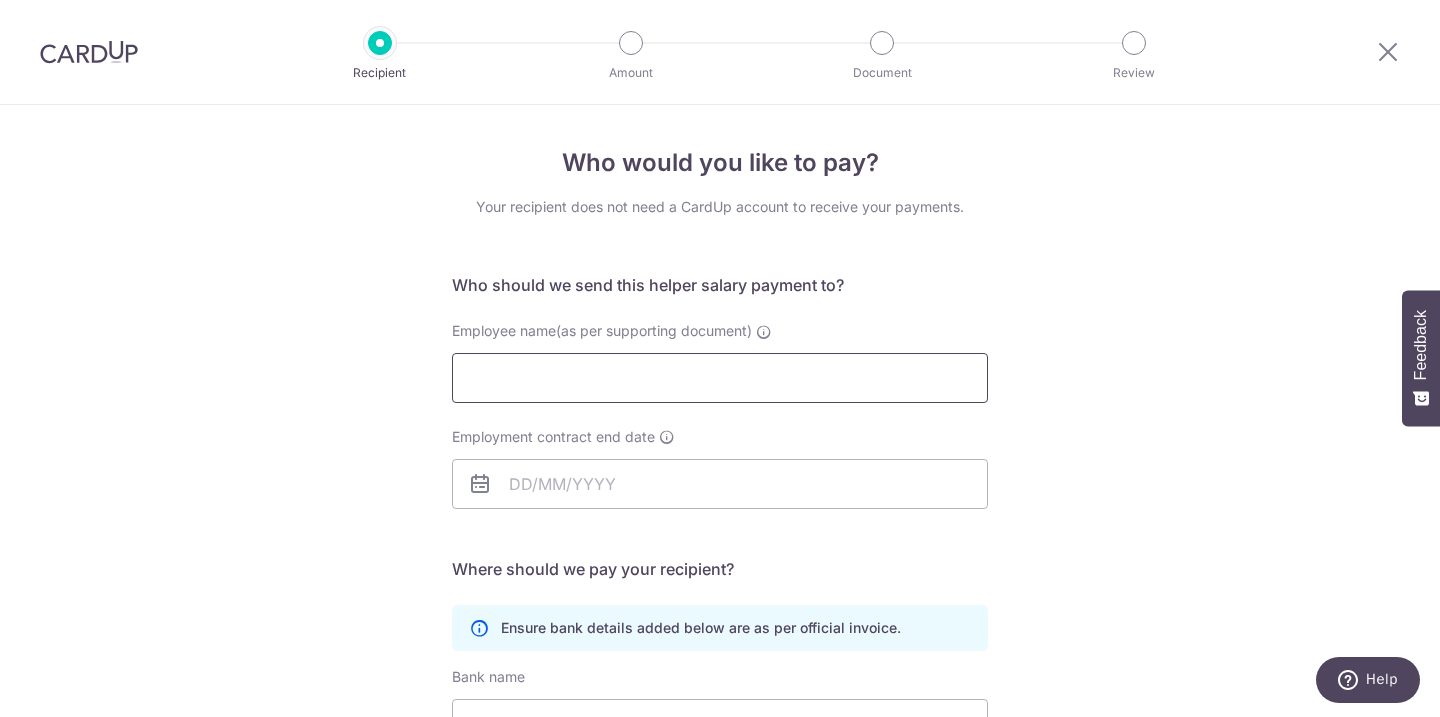 scroll, scrollTop: 0, scrollLeft: 0, axis: both 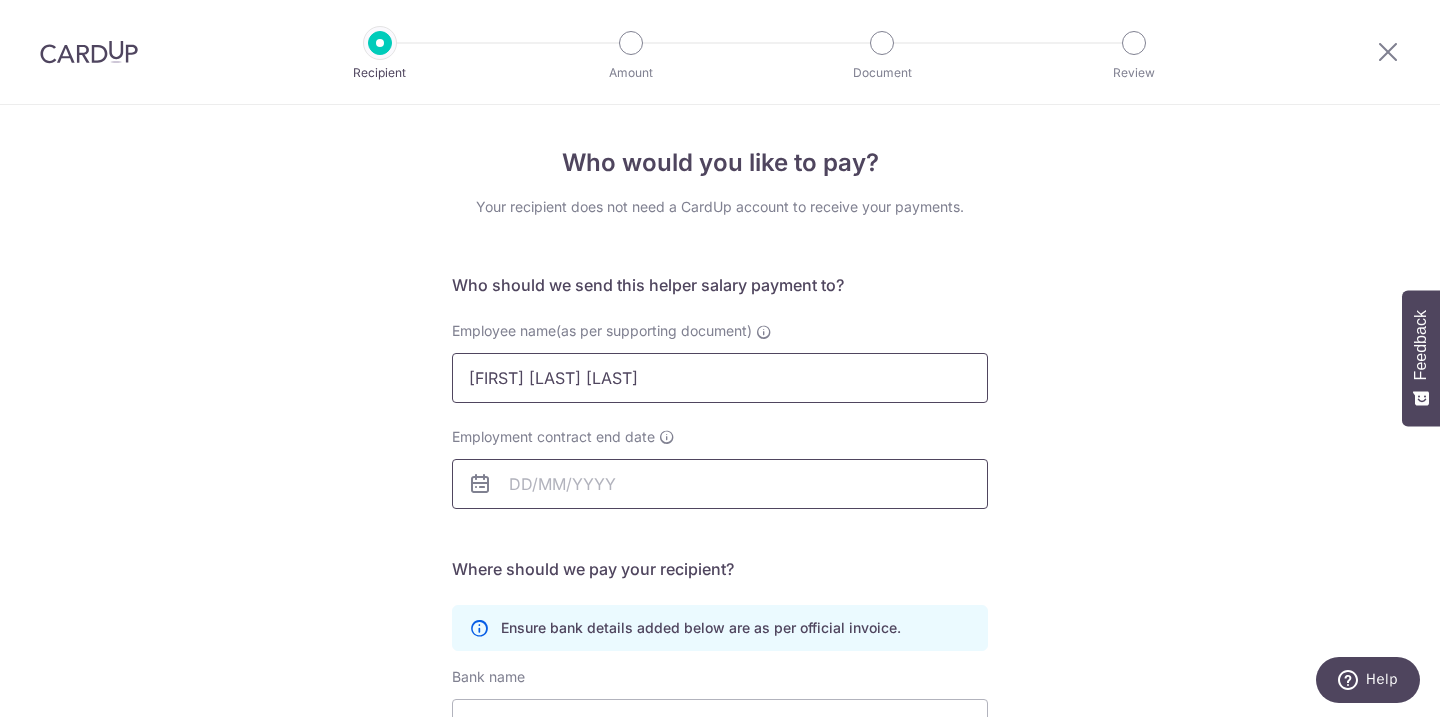 type on "Sanz Edelyn Bendicio" 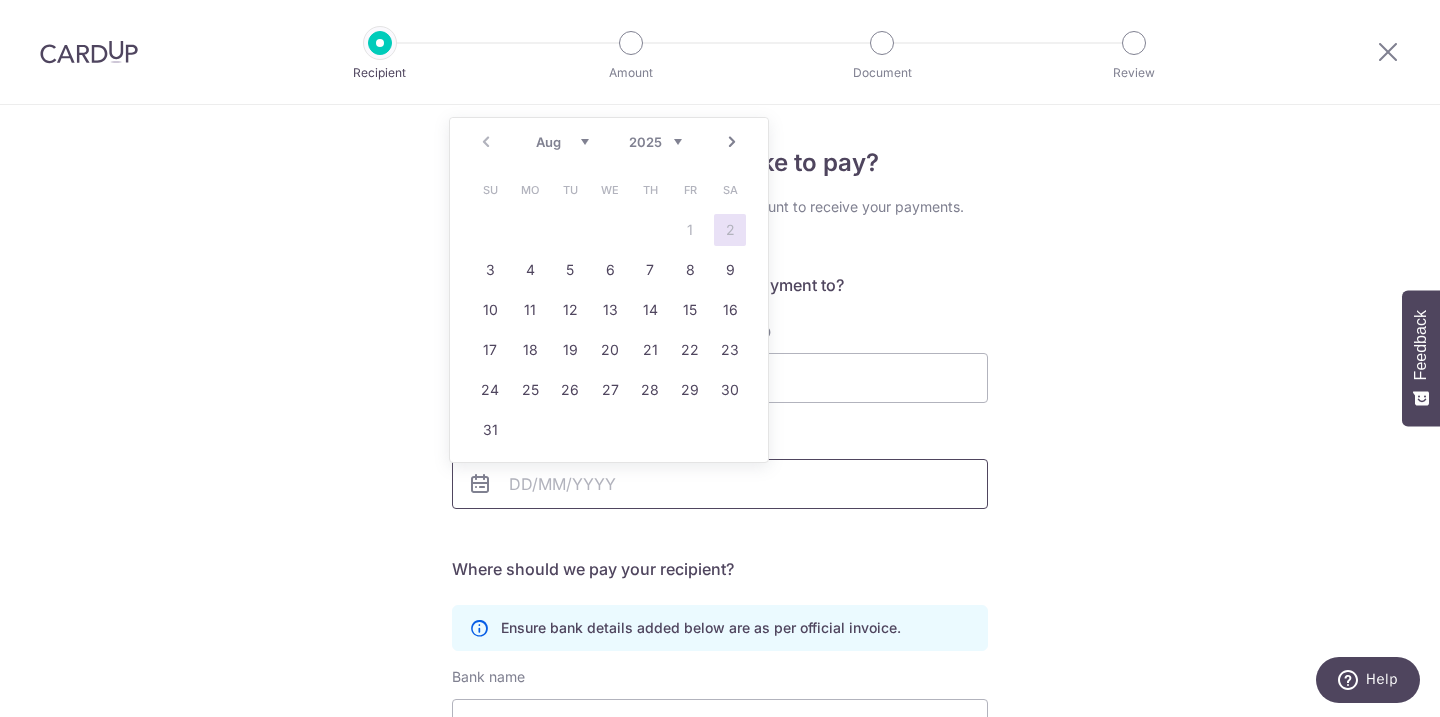 click on "Employment contract end date" at bounding box center [720, 484] 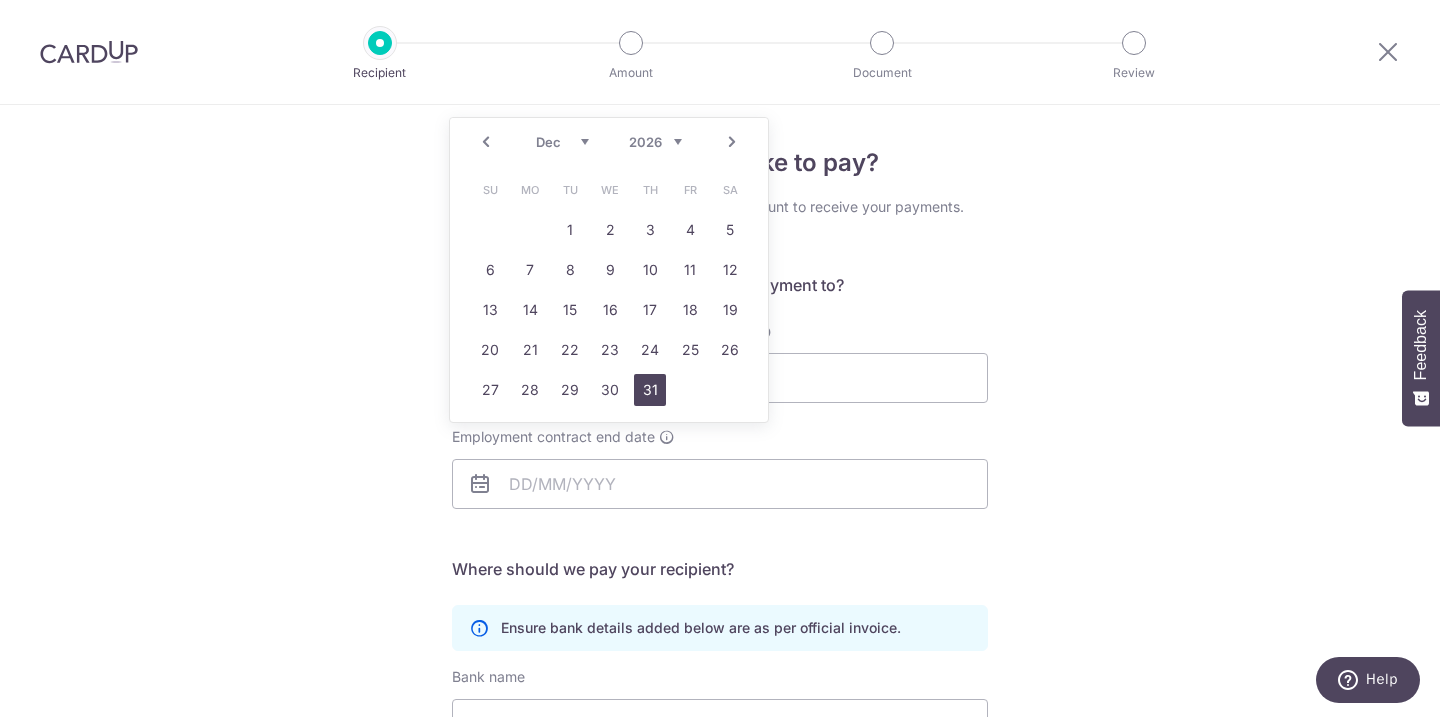 click on "31" at bounding box center [650, 390] 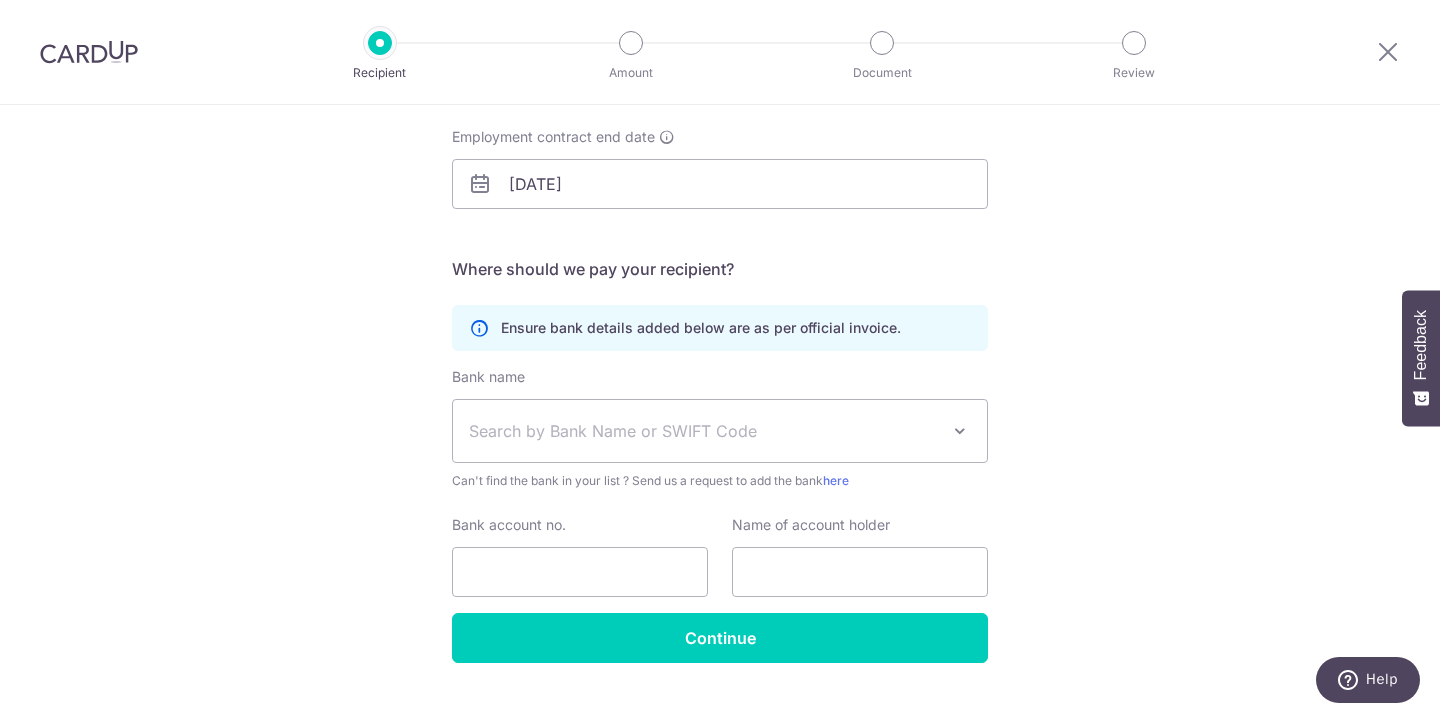 scroll, scrollTop: 301, scrollLeft: 0, axis: vertical 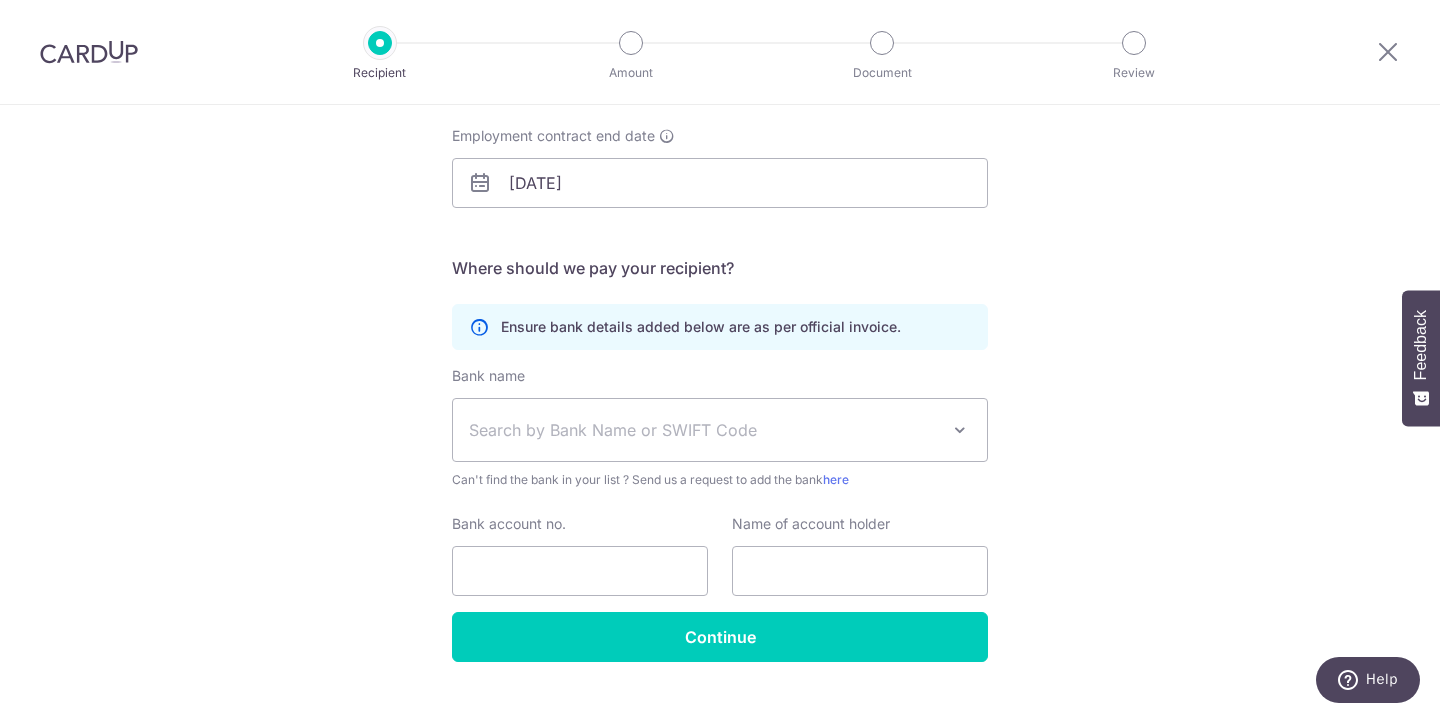 click on "Search by Bank Name or SWIFT Code" at bounding box center [704, 430] 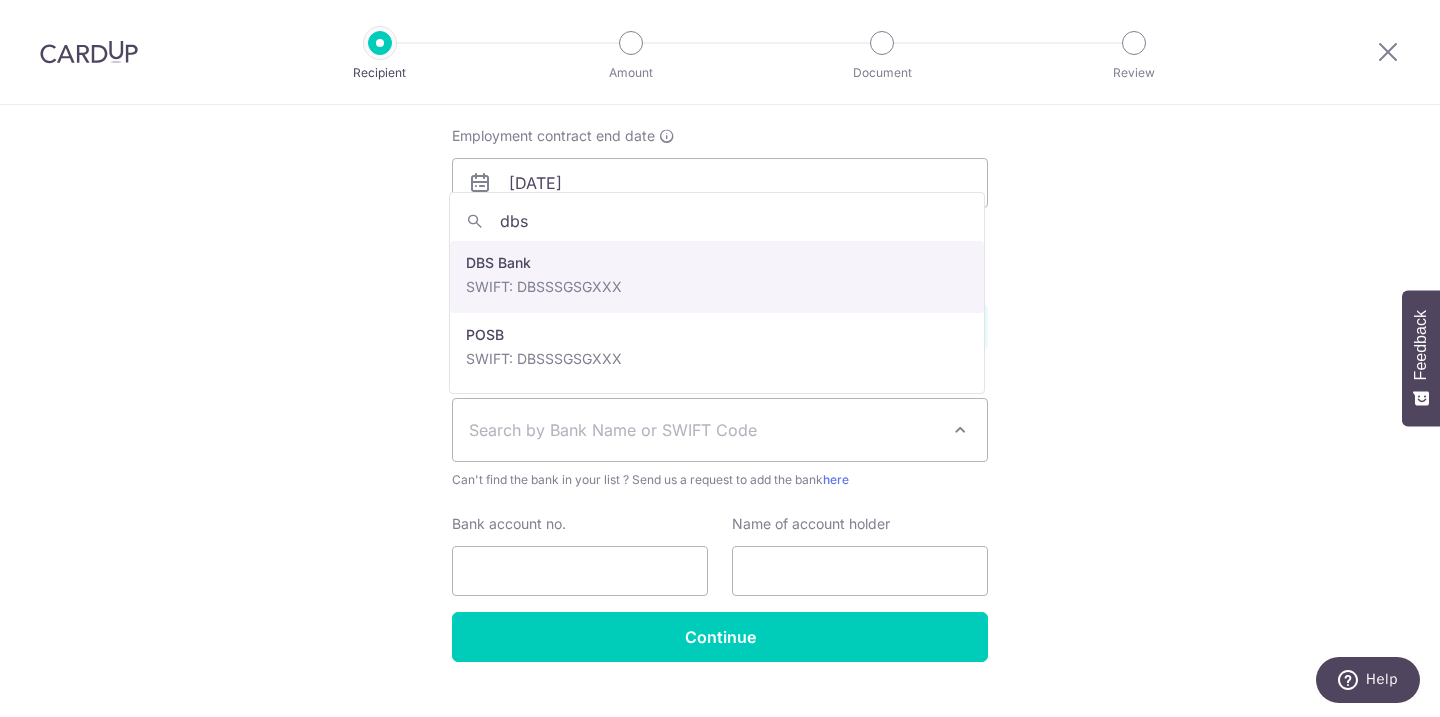 type on "dbs" 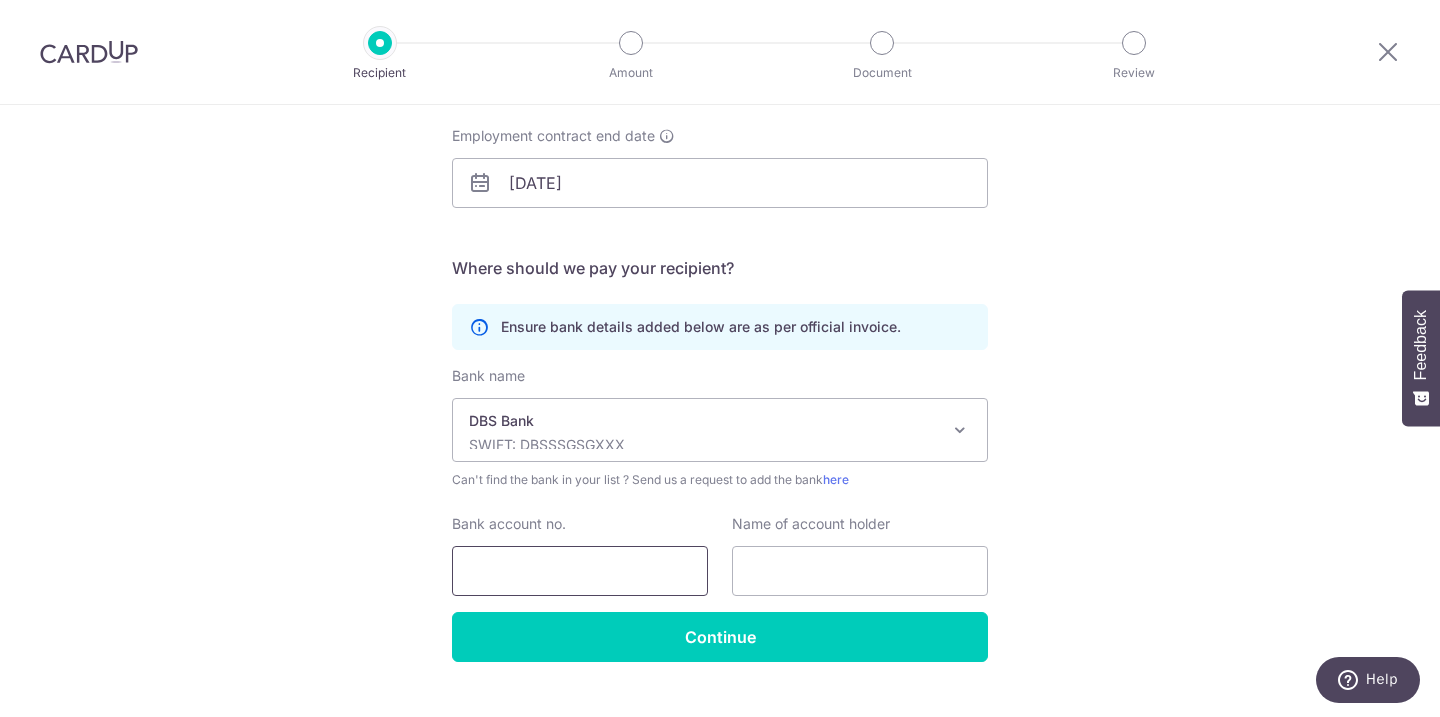 click on "Bank account no." at bounding box center (580, 571) 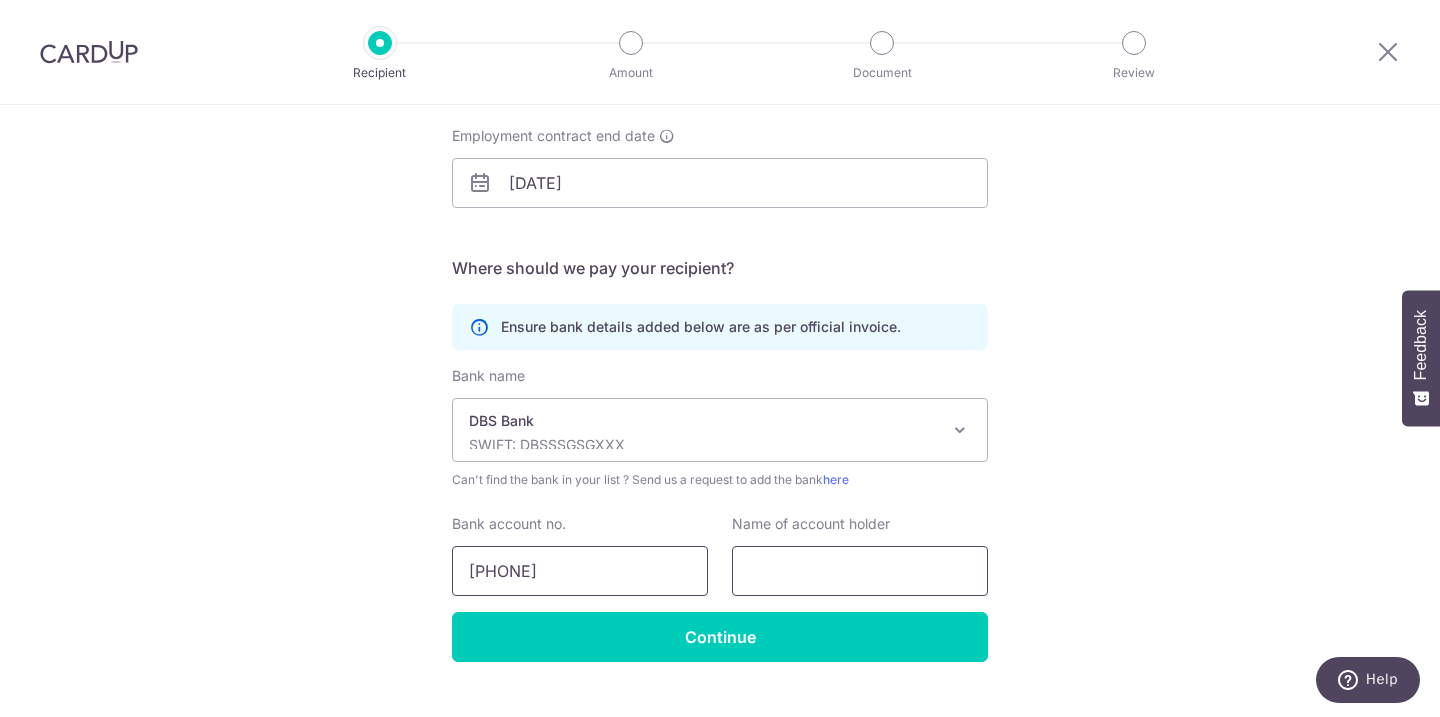 type on "438926933" 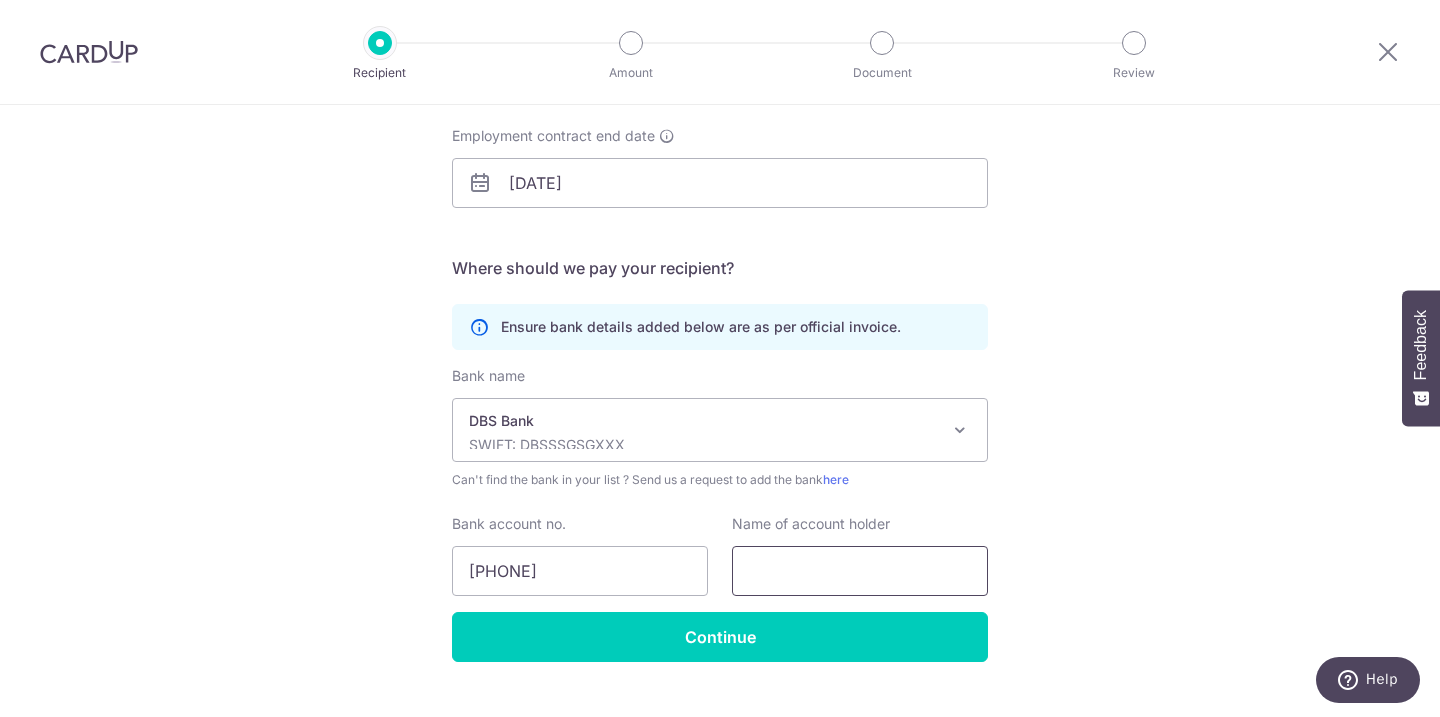 click at bounding box center [860, 571] 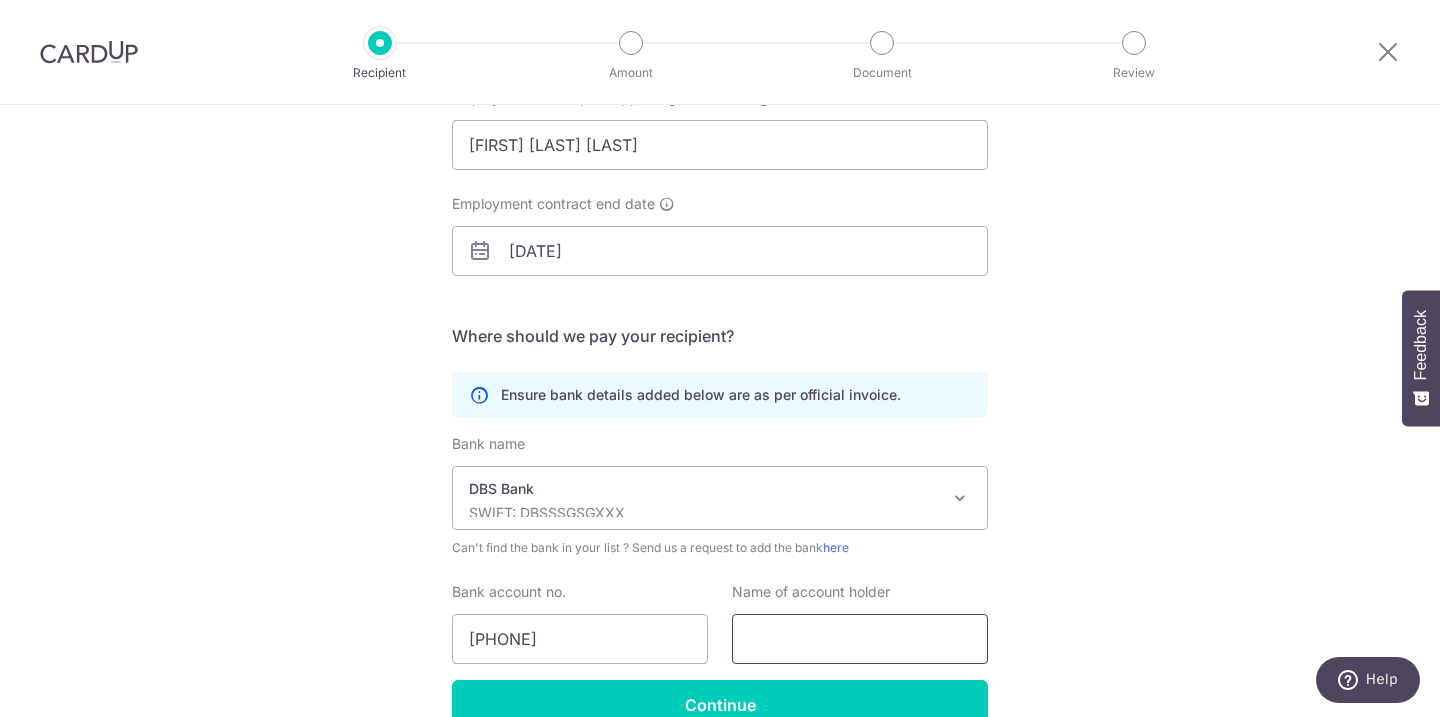 scroll, scrollTop: 60, scrollLeft: 0, axis: vertical 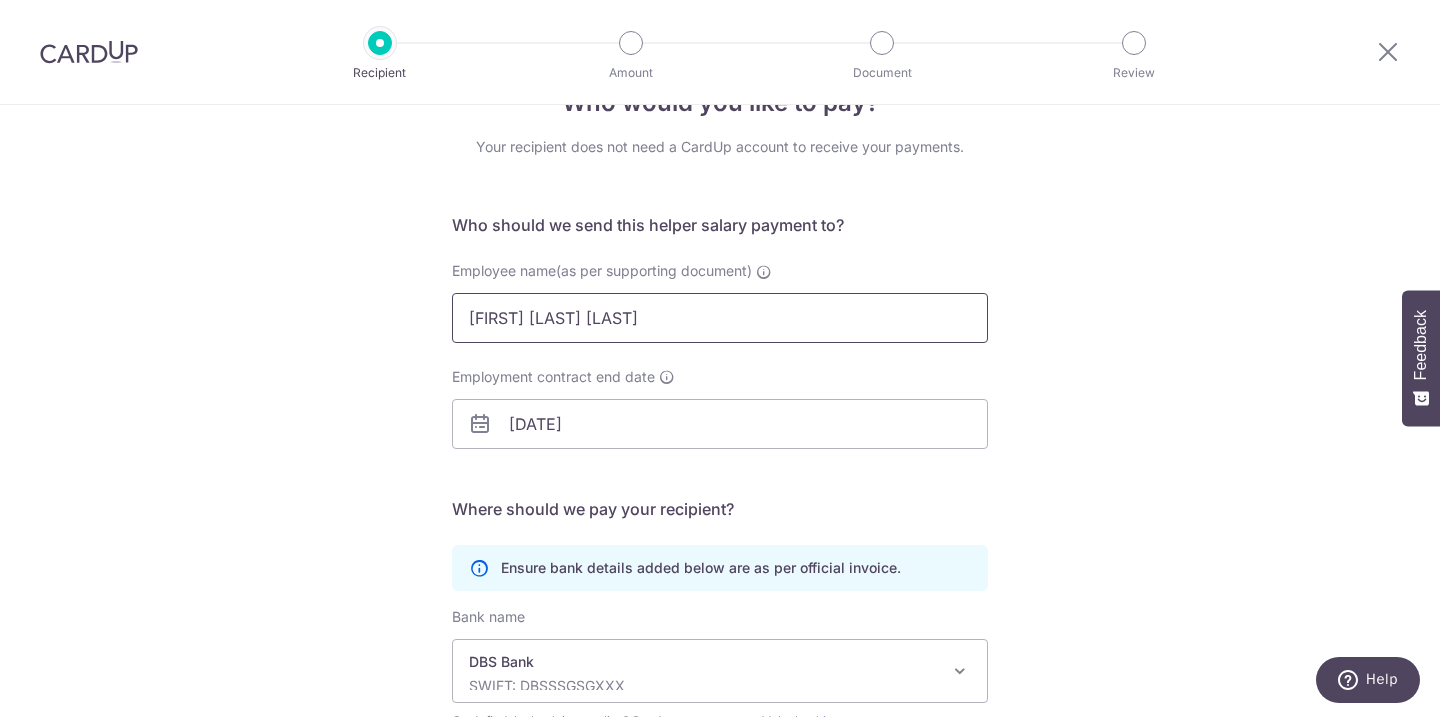 click on "Sanz Edelyn Bendicio" at bounding box center [720, 318] 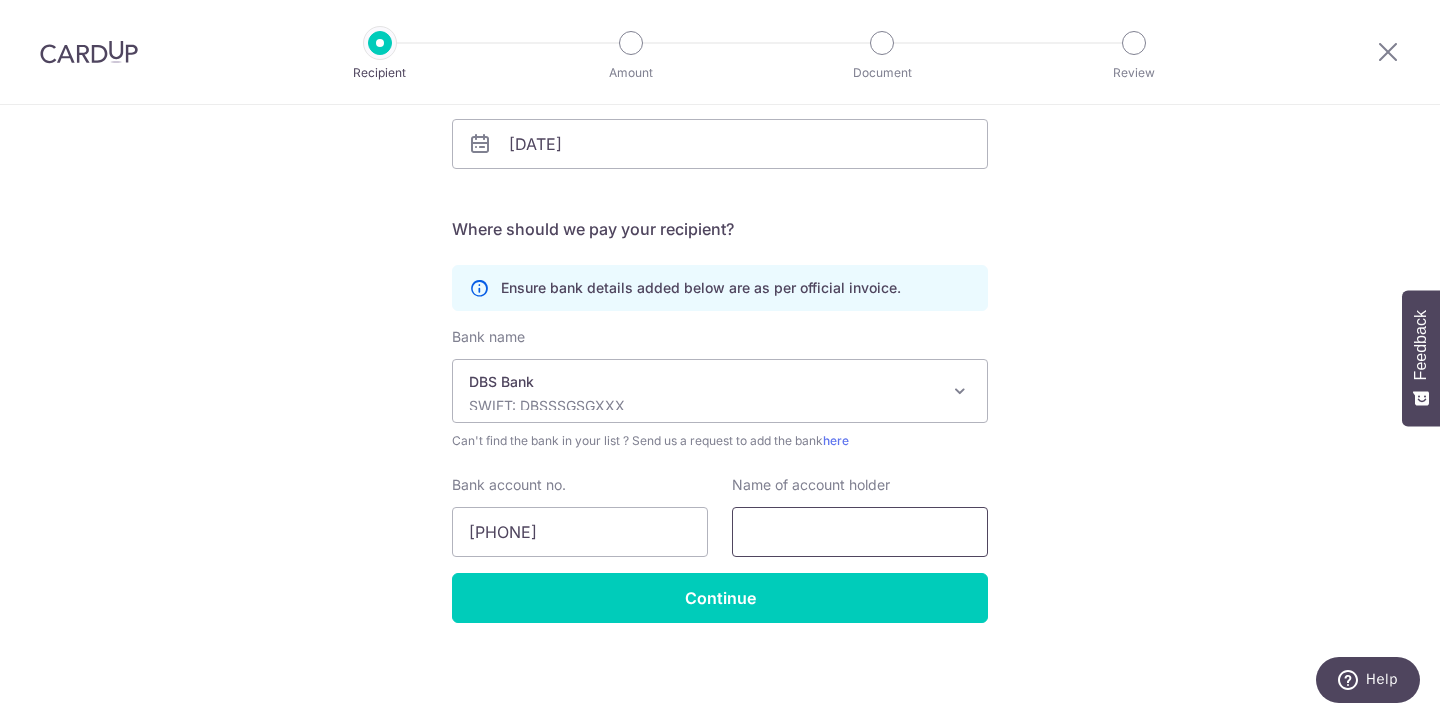 scroll, scrollTop: 340, scrollLeft: 0, axis: vertical 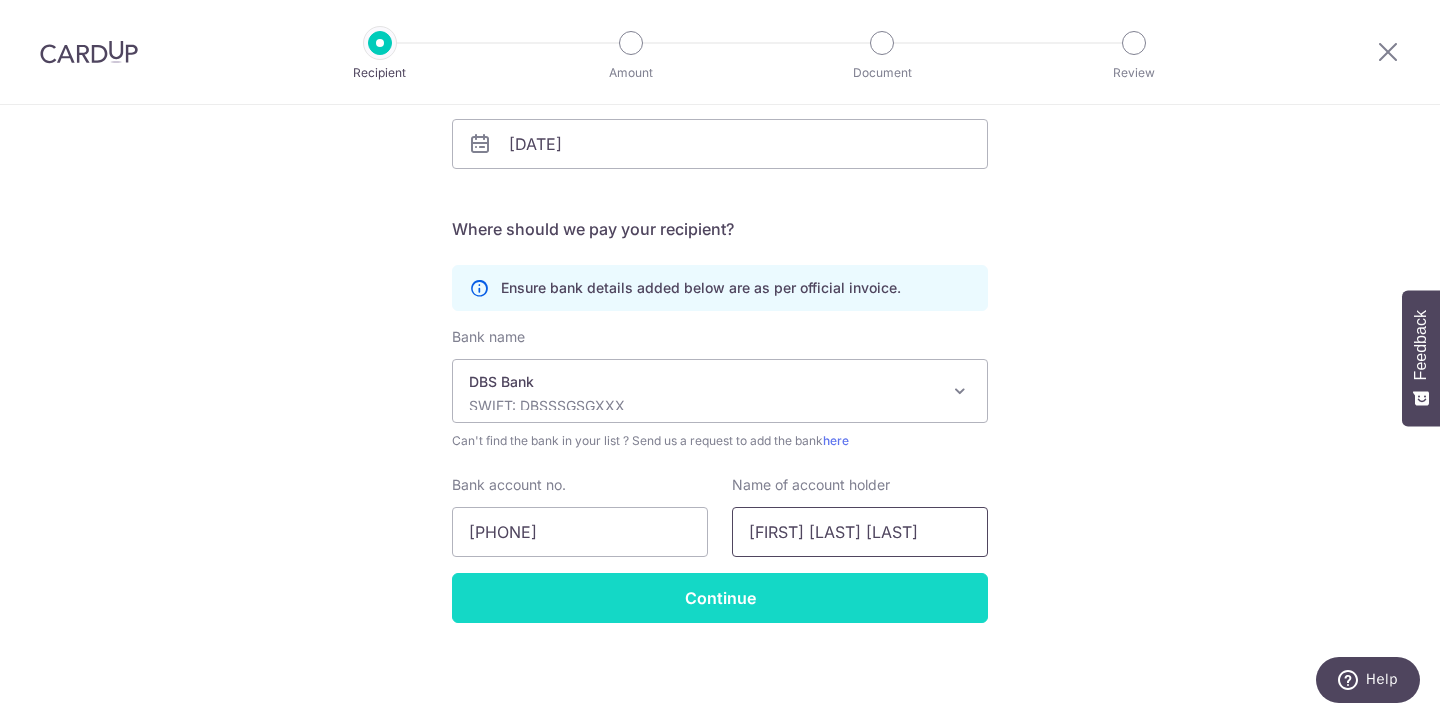 type on "Sanz Edelyn Bendicio" 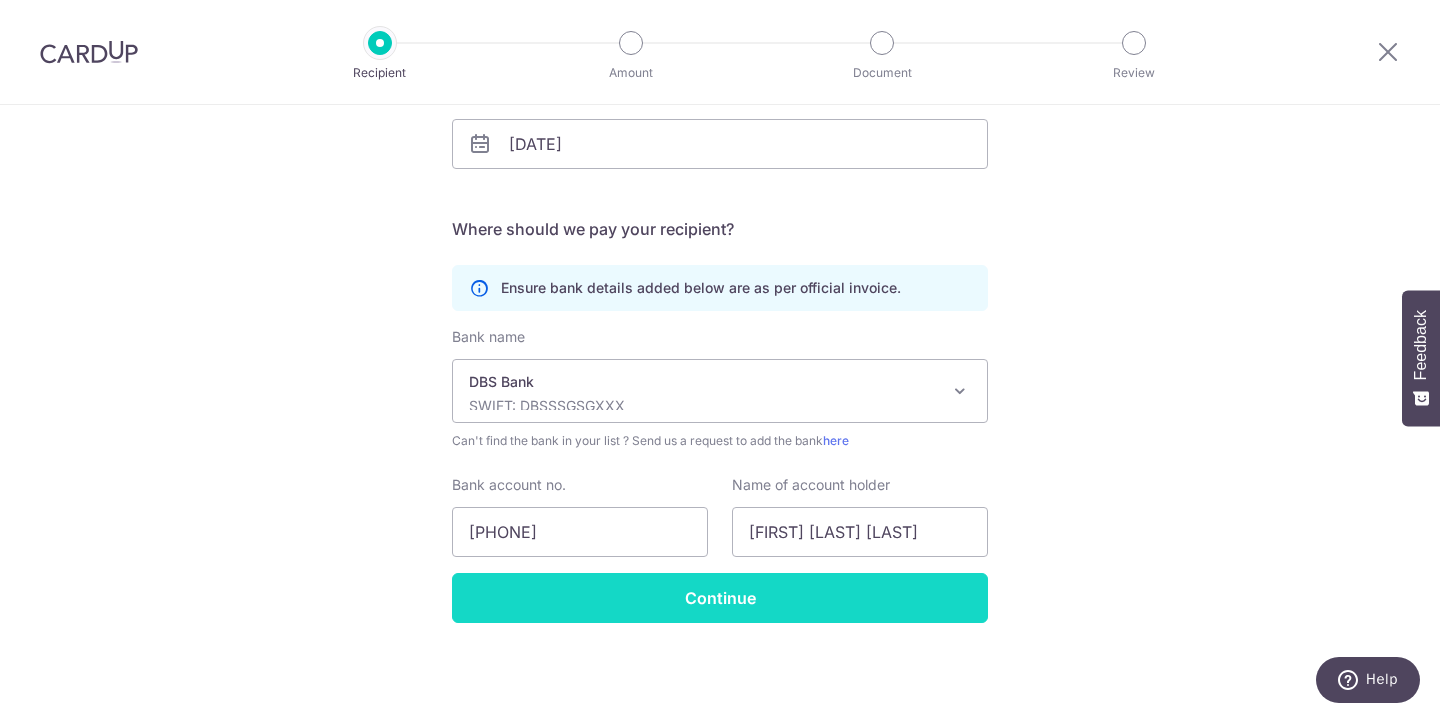 click on "Continue" at bounding box center (720, 598) 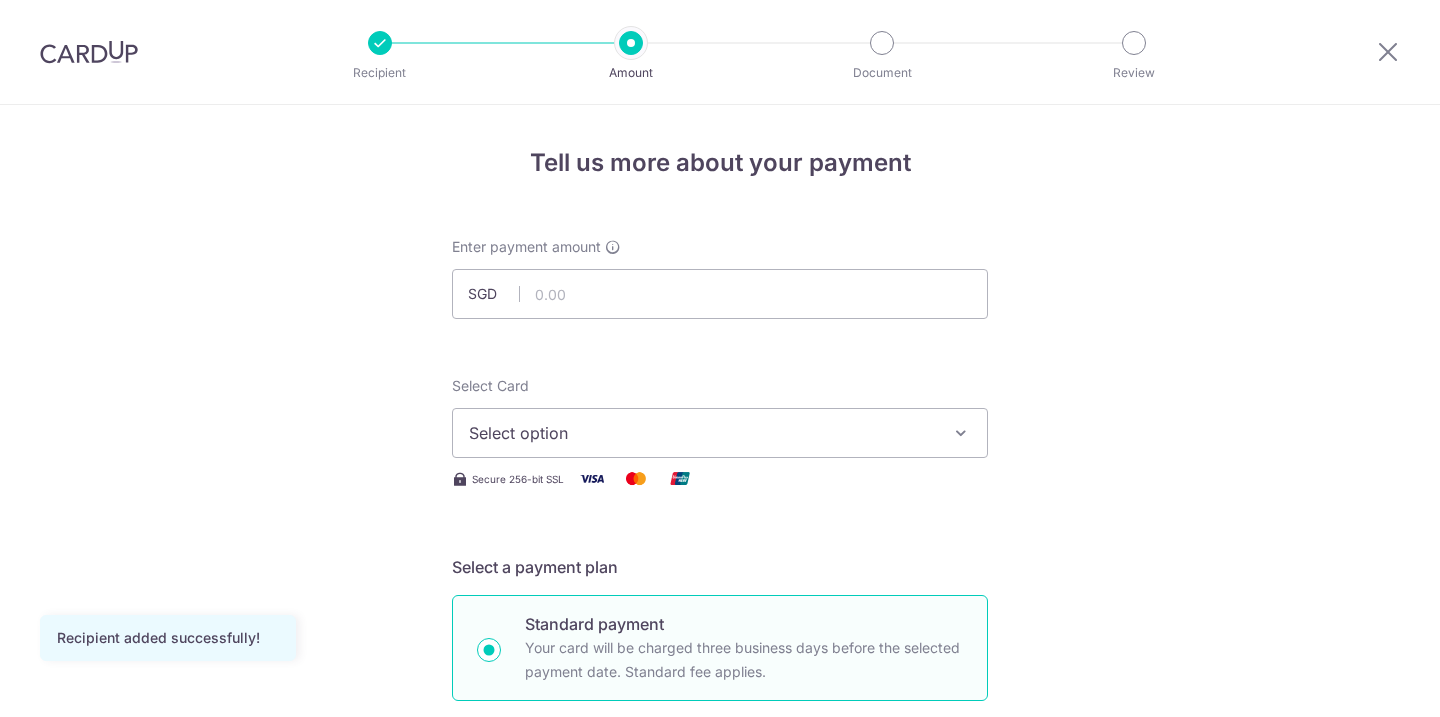 scroll, scrollTop: 0, scrollLeft: 0, axis: both 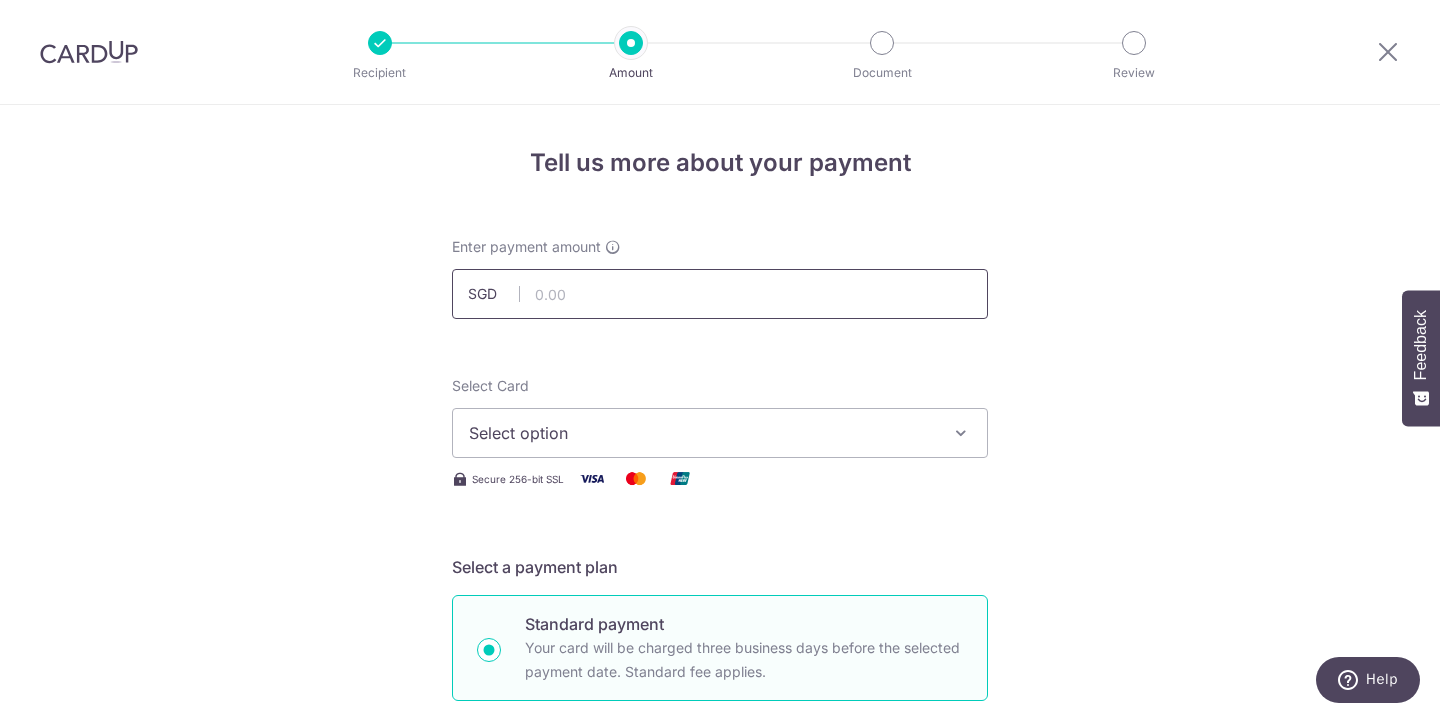 click at bounding box center (720, 294) 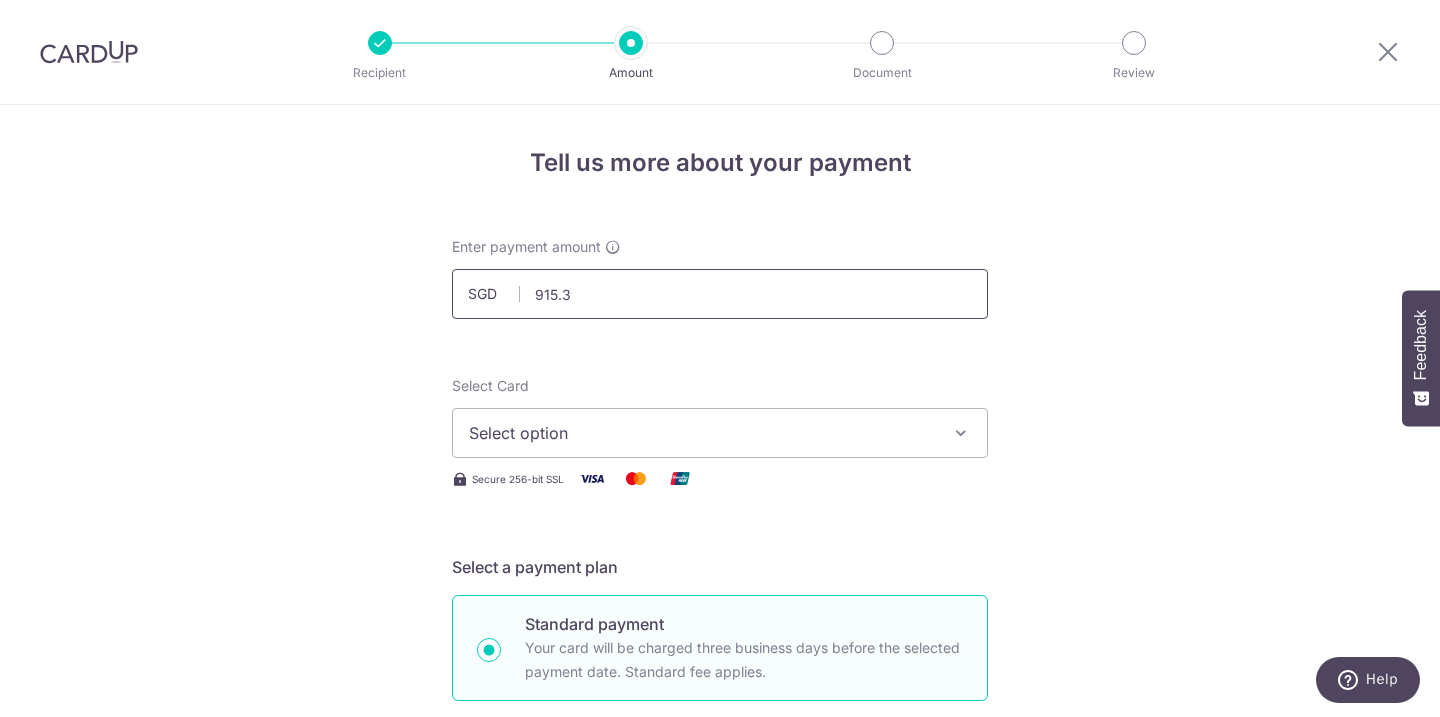 type on "915.38" 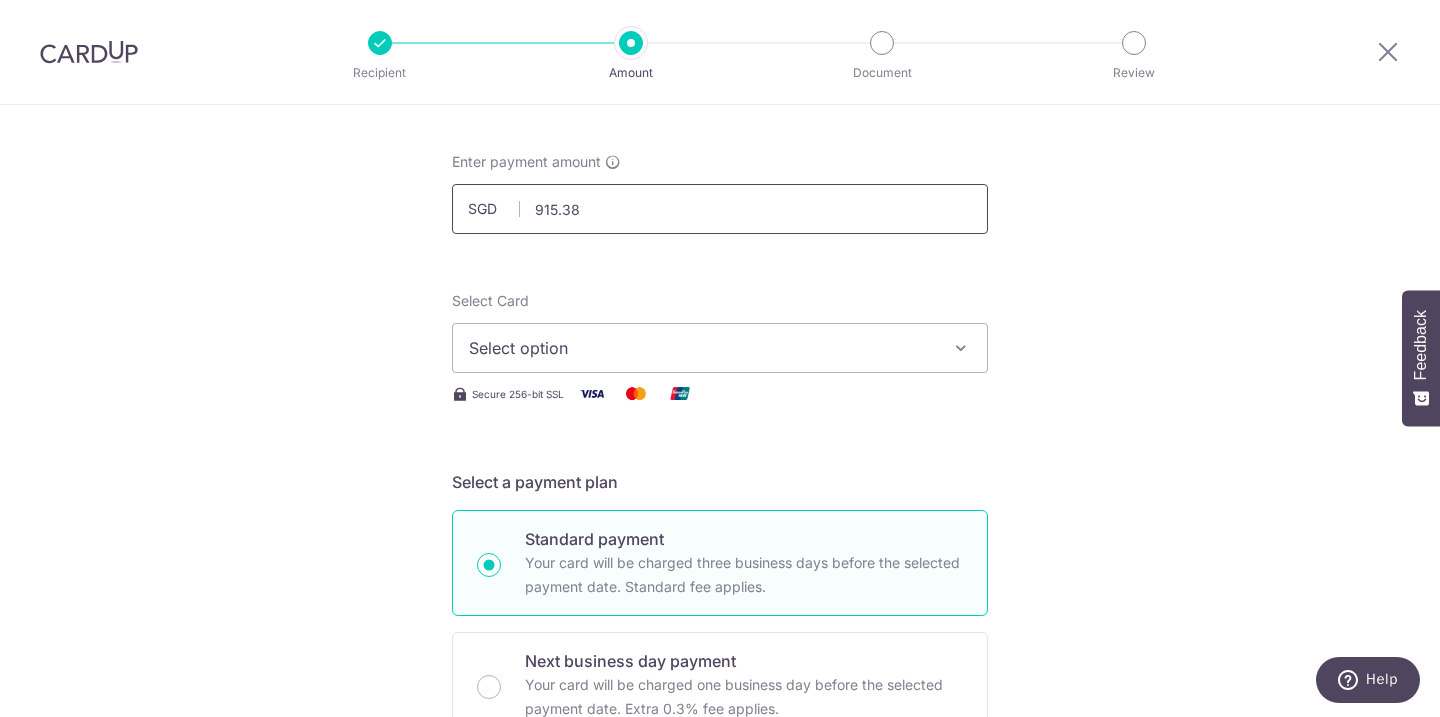 scroll, scrollTop: 121, scrollLeft: 0, axis: vertical 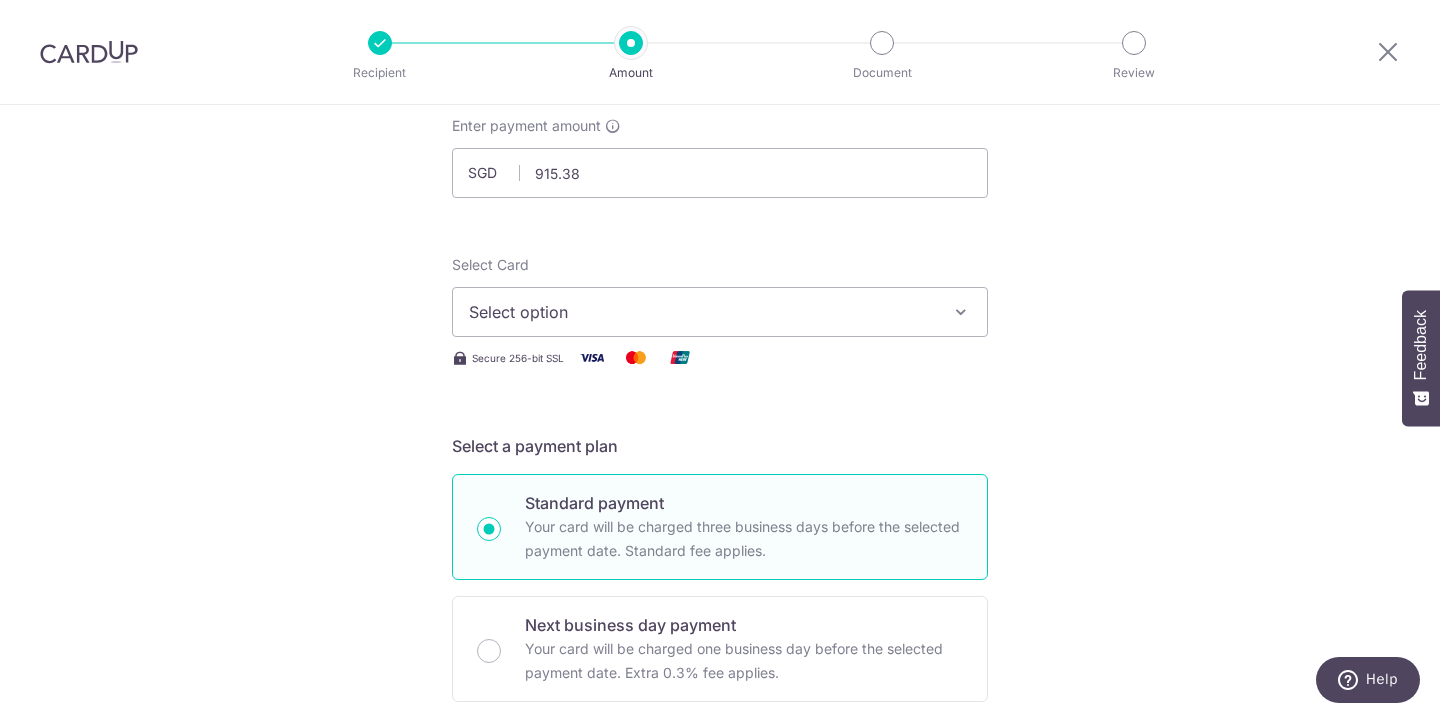 click on "Select option" at bounding box center (702, 312) 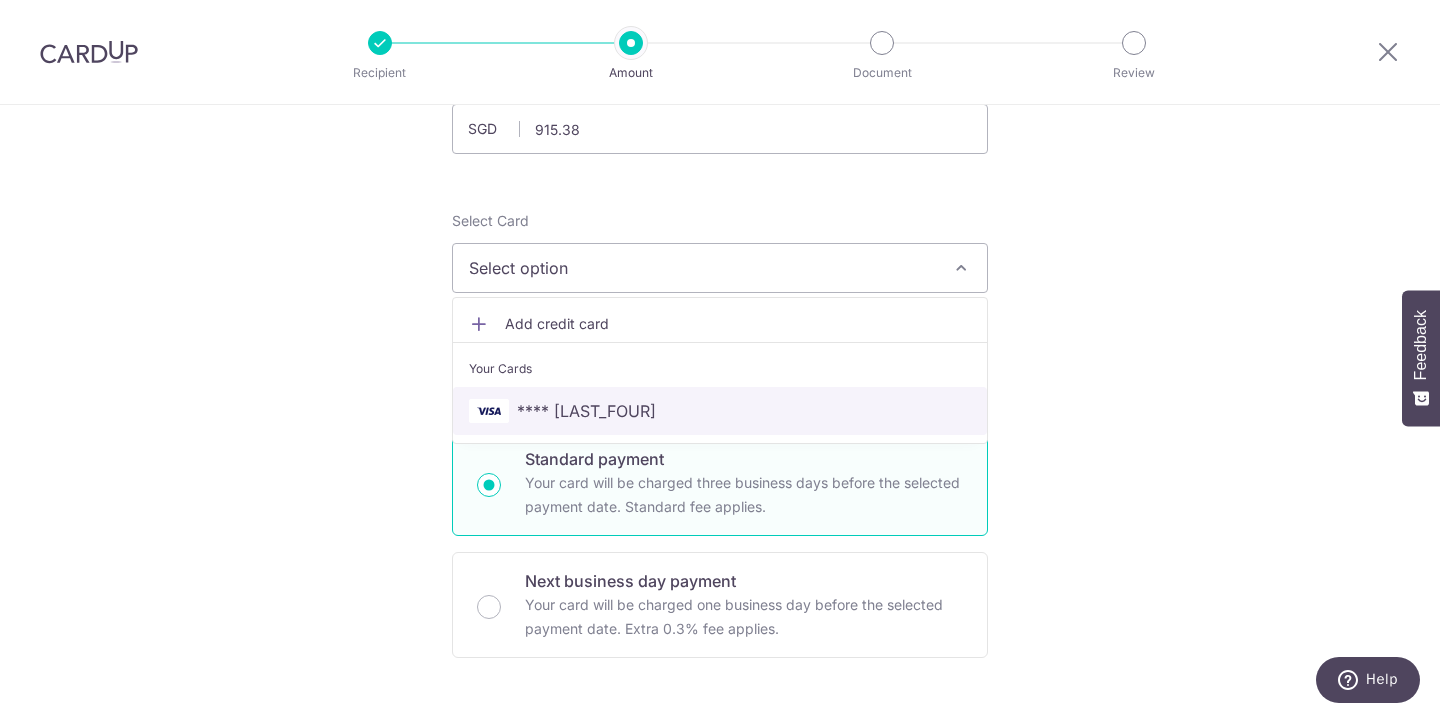 scroll, scrollTop: 169, scrollLeft: 0, axis: vertical 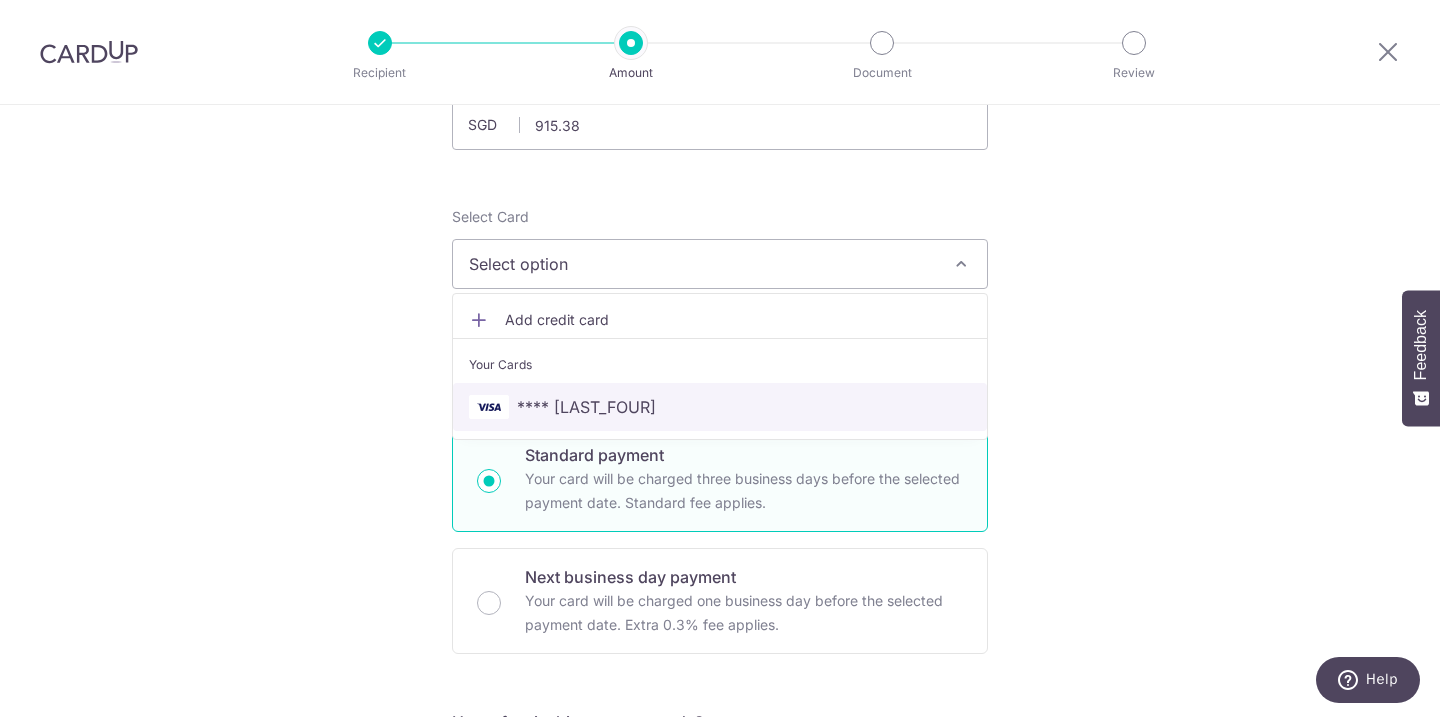 click on "**** 8599" at bounding box center (720, 407) 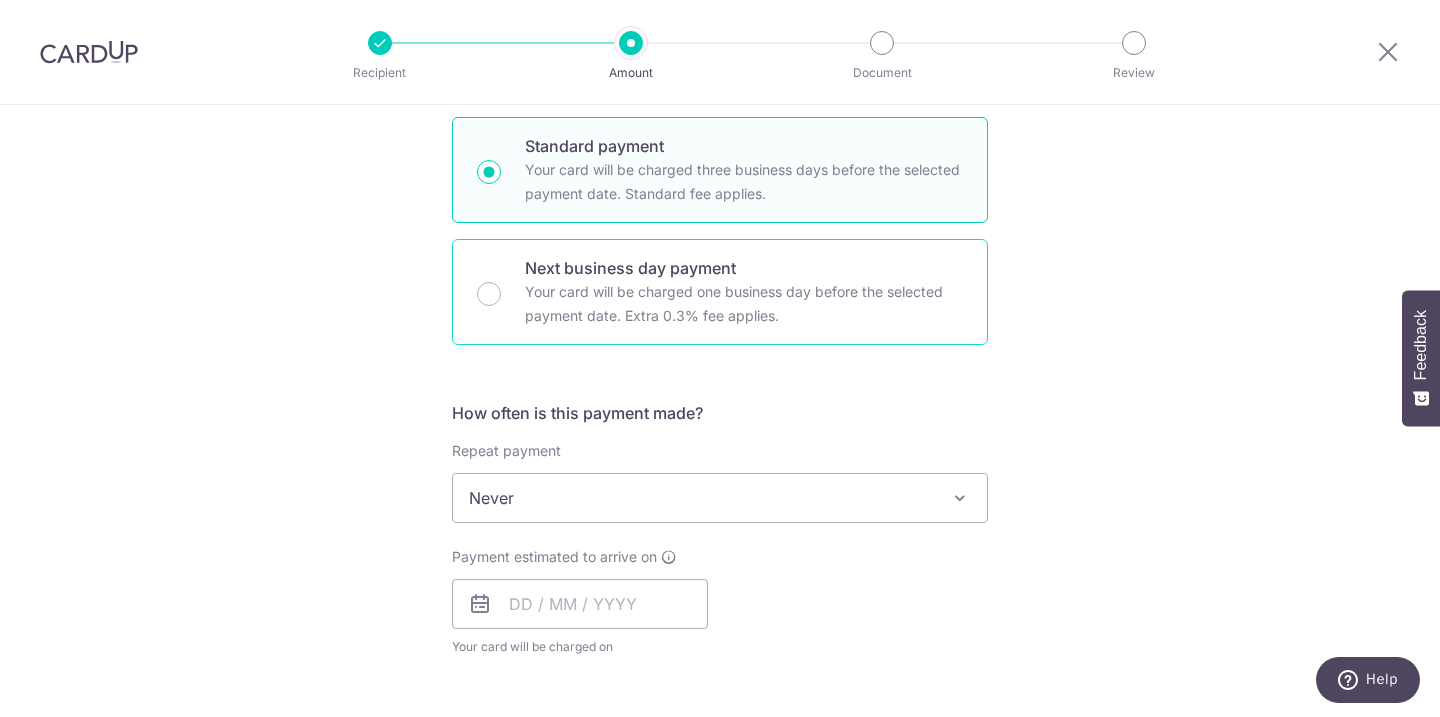 scroll, scrollTop: 553, scrollLeft: 0, axis: vertical 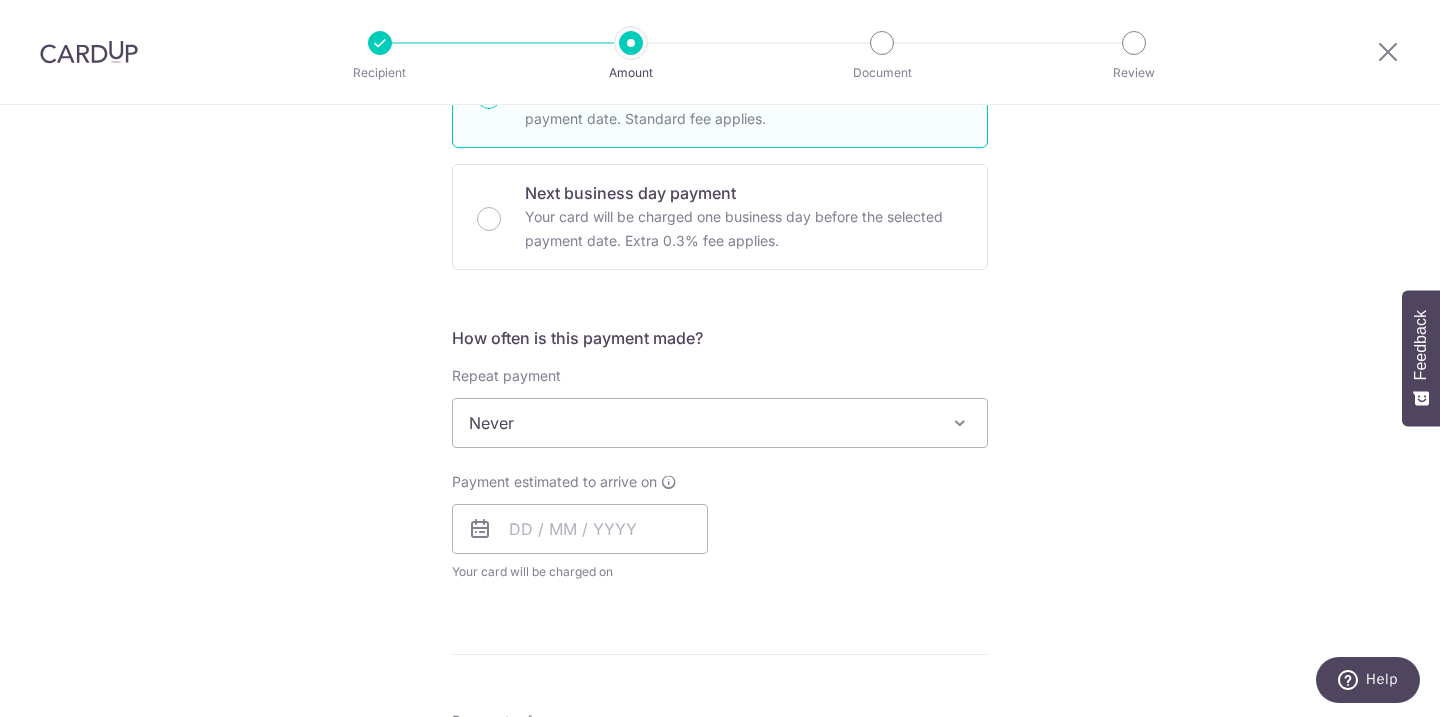 click on "Never" at bounding box center [720, 423] 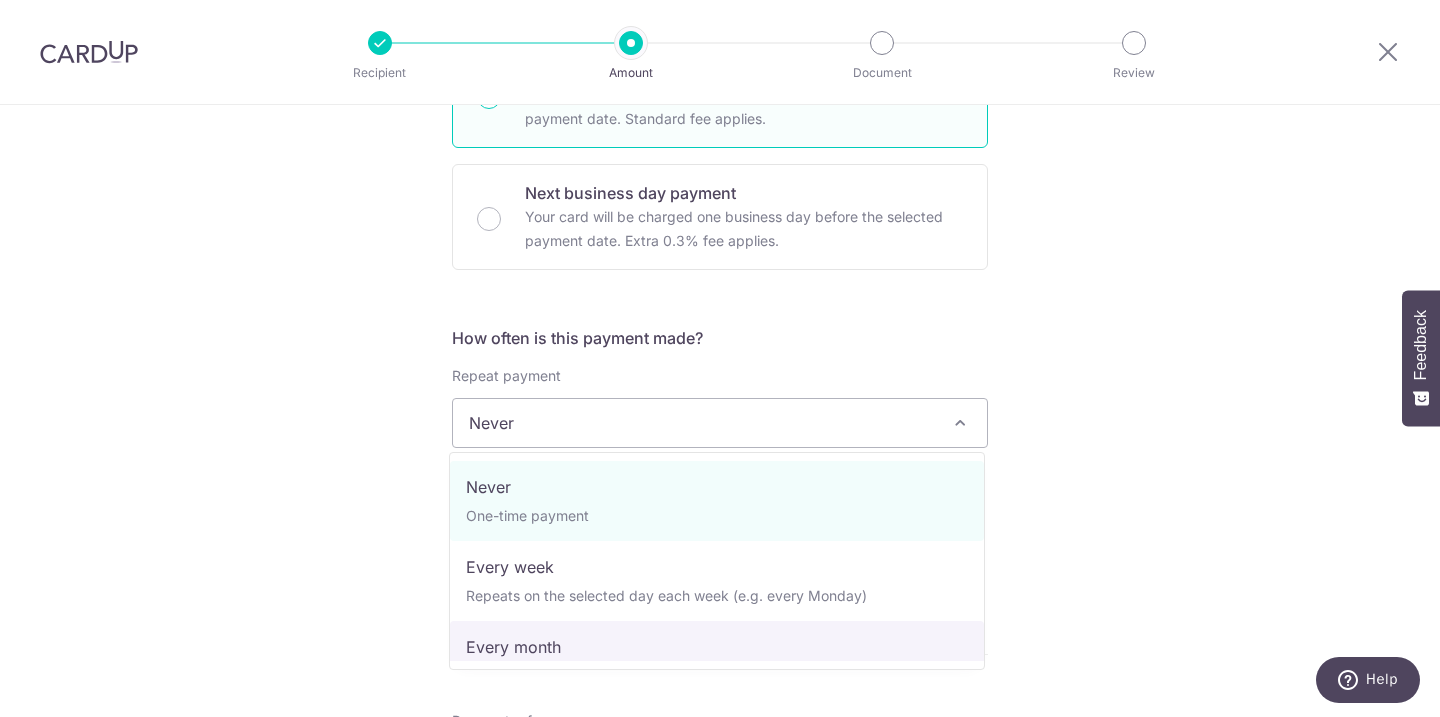 select on "3" 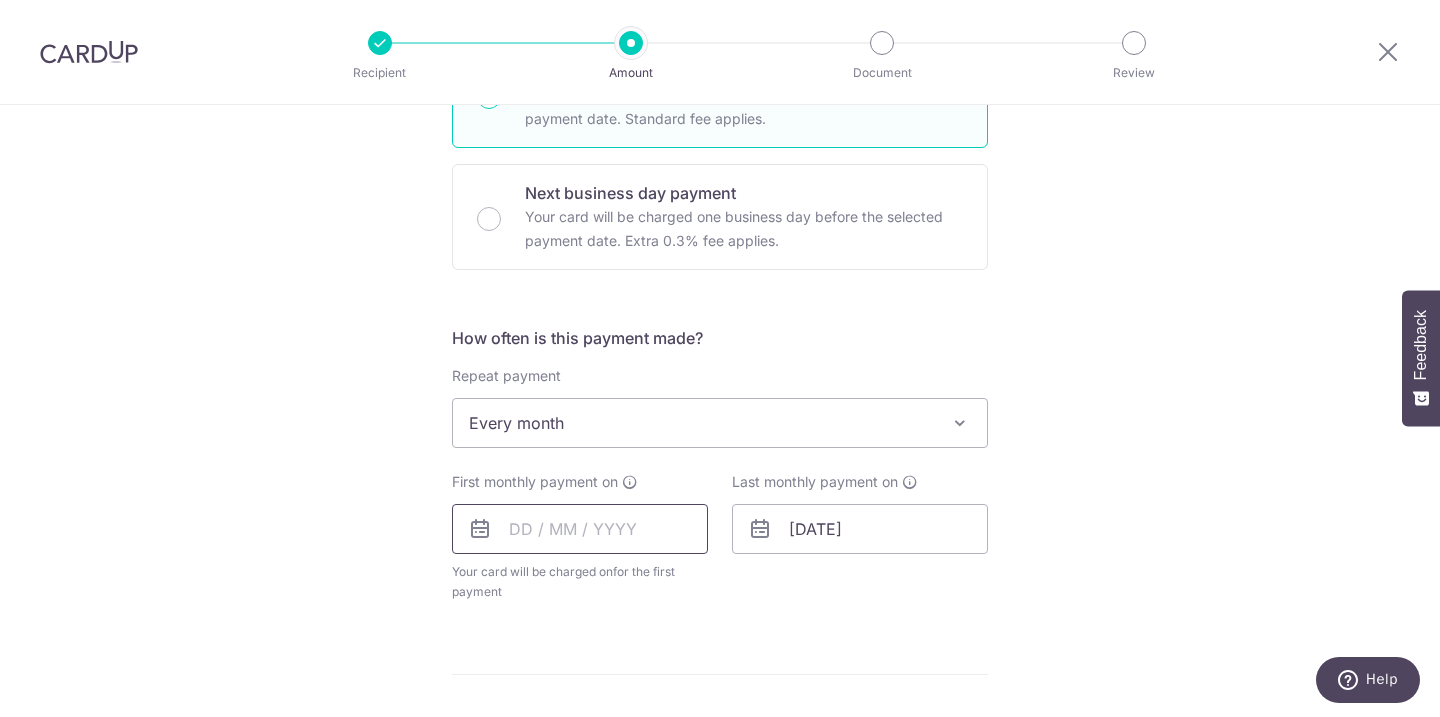 click at bounding box center [580, 529] 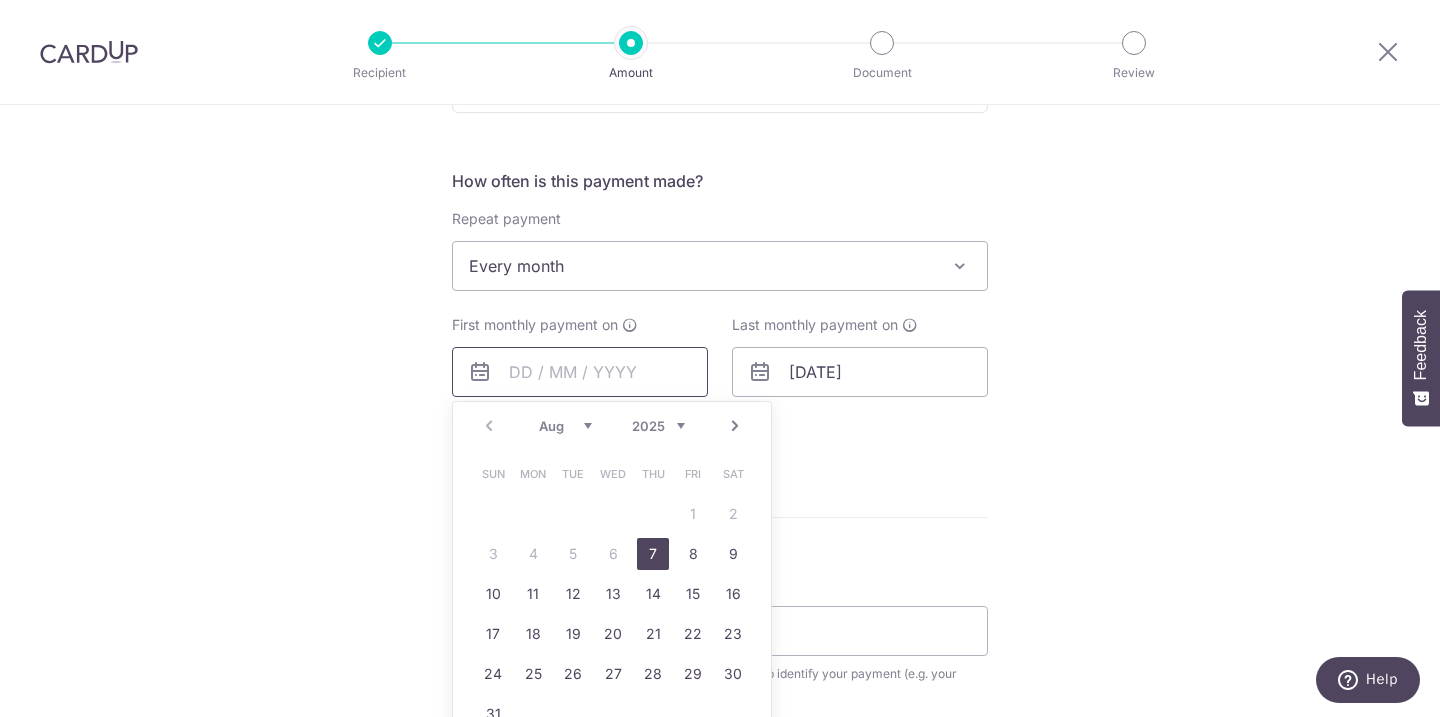 scroll, scrollTop: 710, scrollLeft: 0, axis: vertical 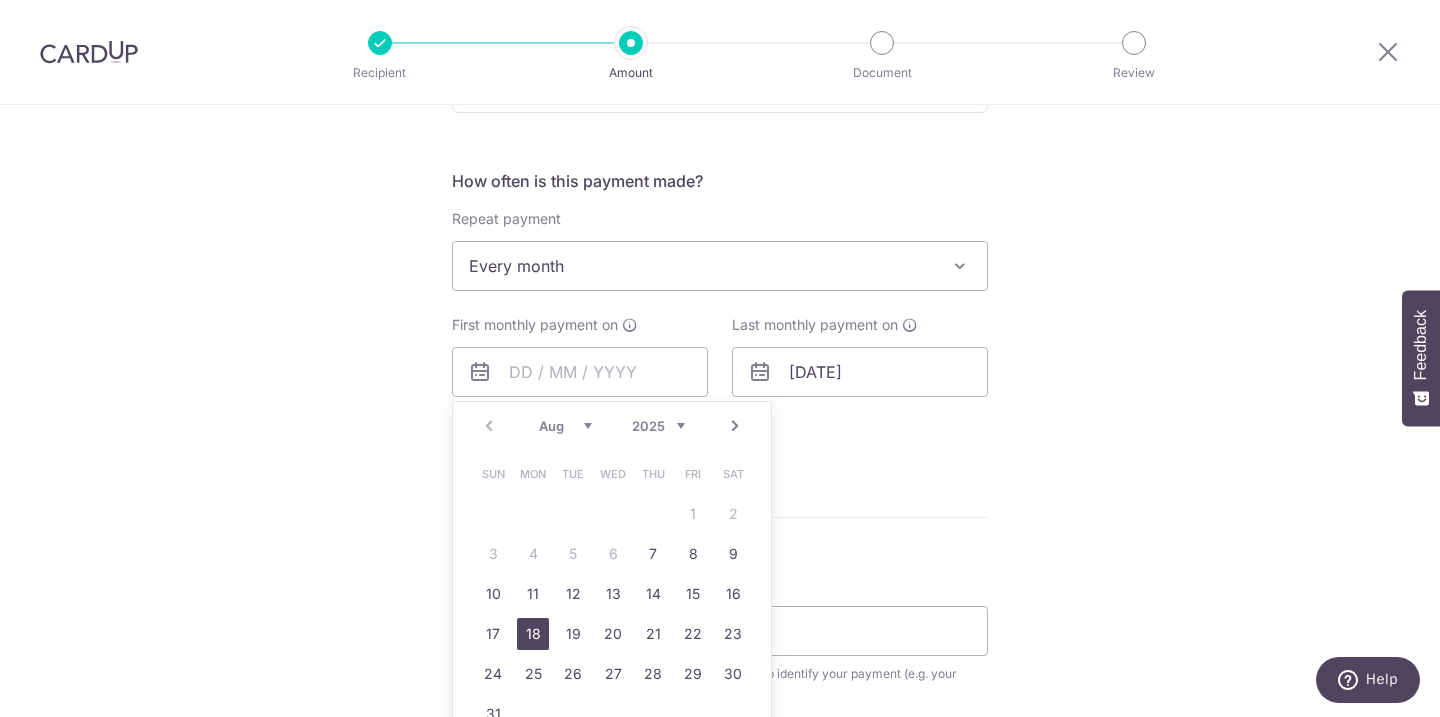 click on "18" at bounding box center [533, 634] 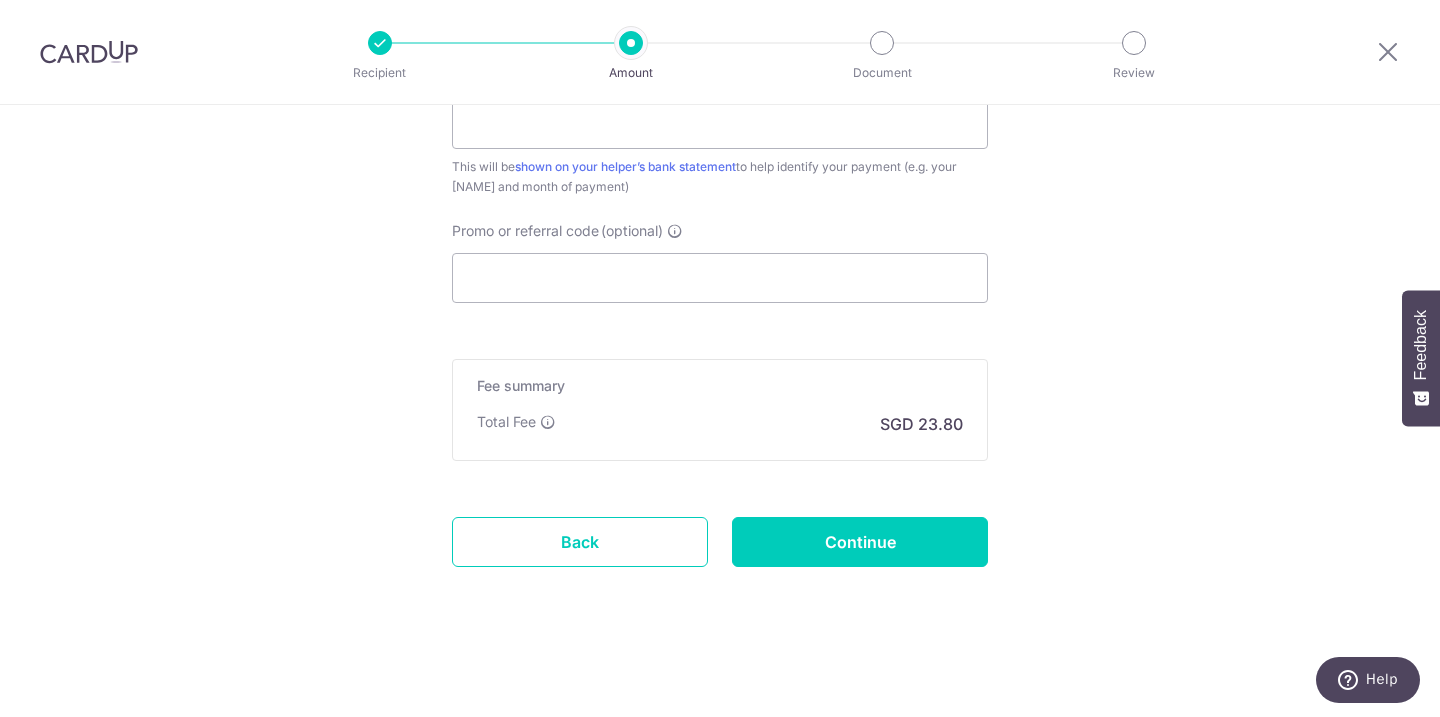 scroll, scrollTop: 1299, scrollLeft: 0, axis: vertical 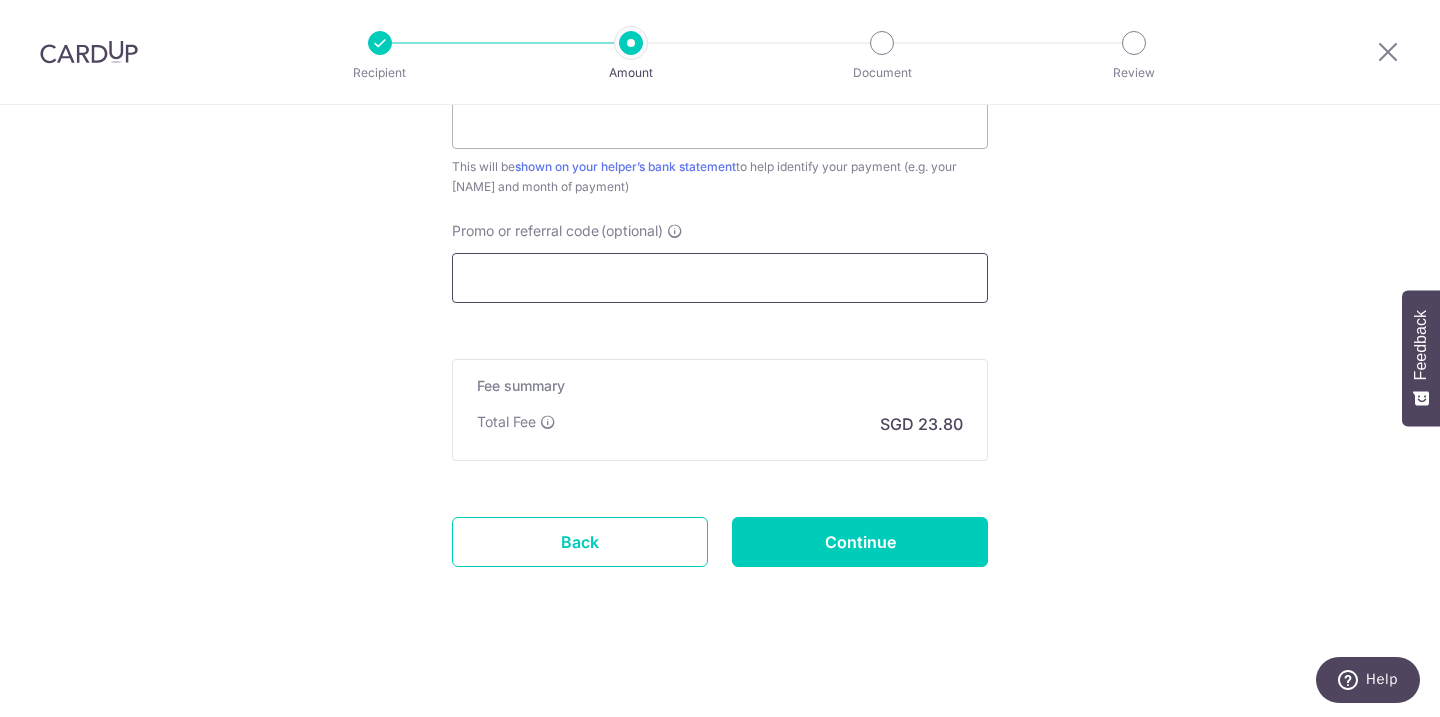 click on "Promo or referral code
(optional)" at bounding box center (720, 278) 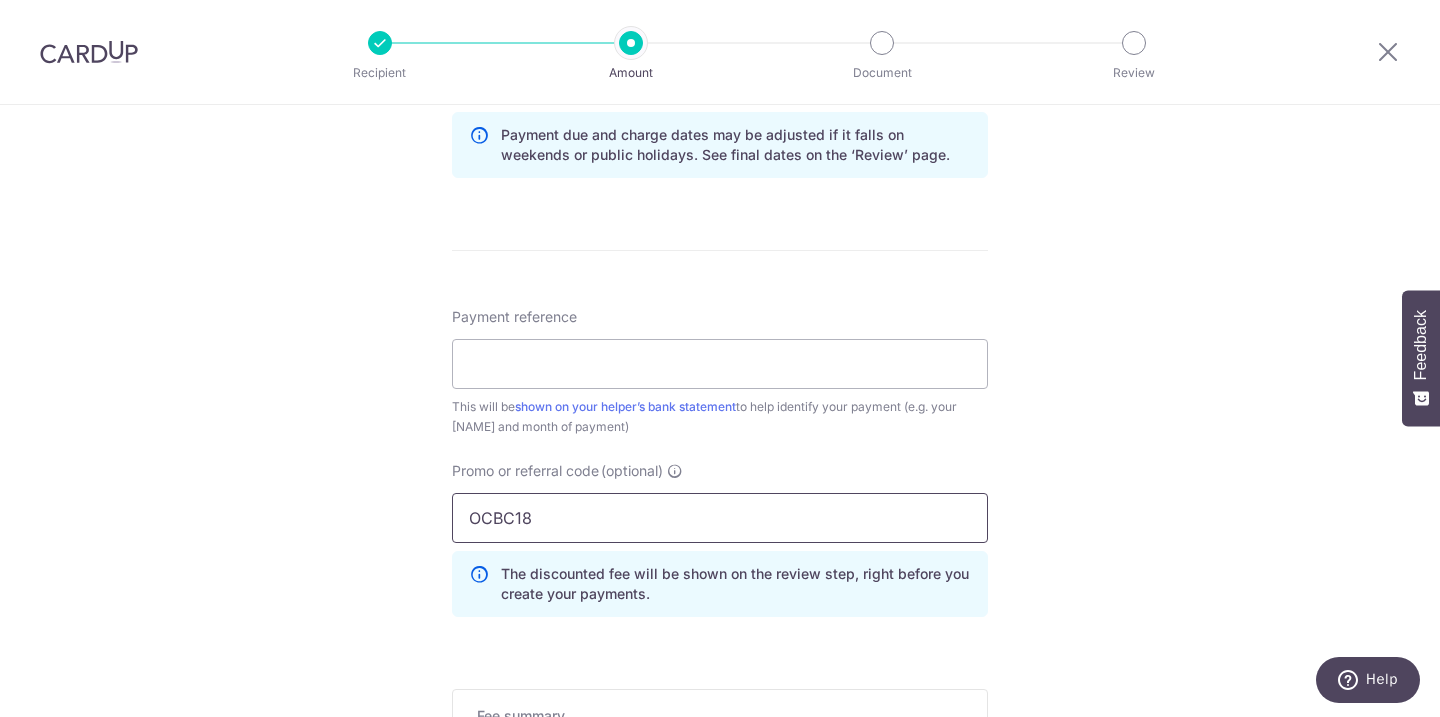 scroll, scrollTop: 968, scrollLeft: 0, axis: vertical 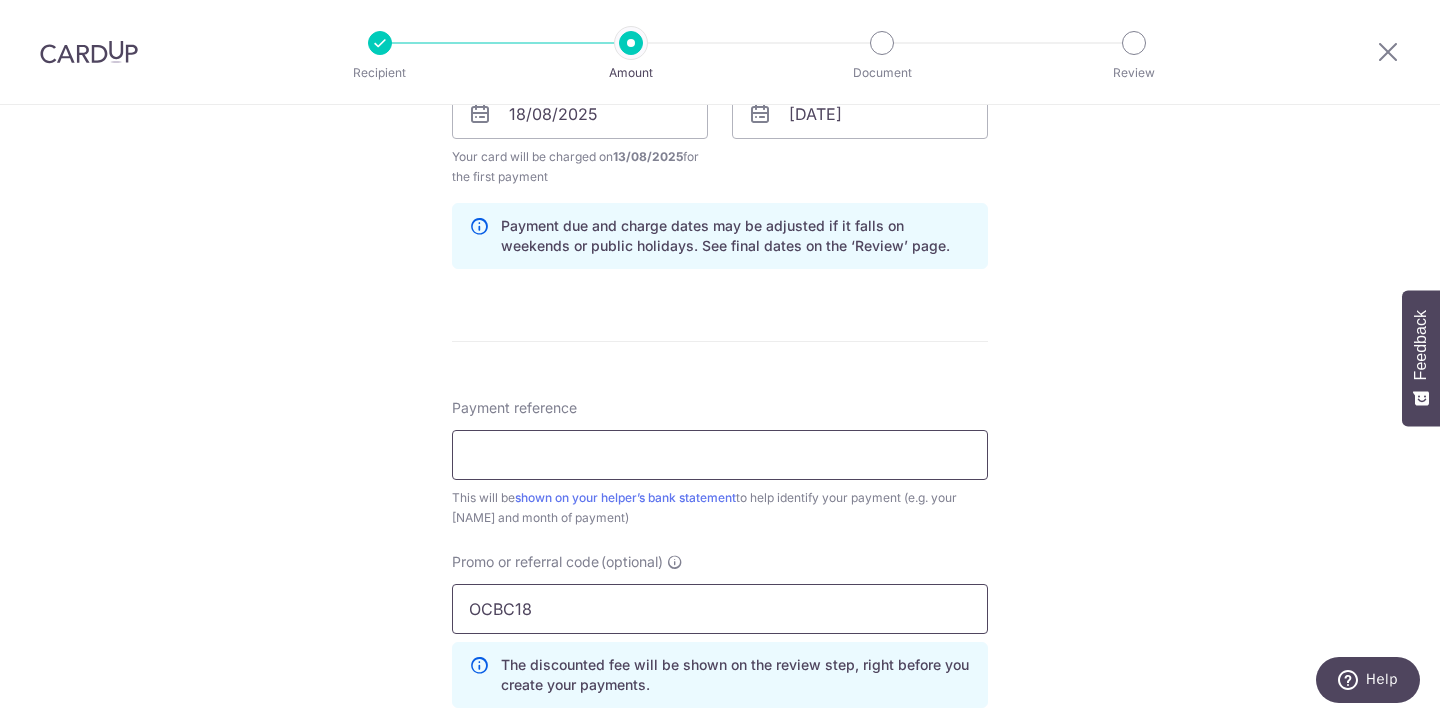 type on "OCBC18" 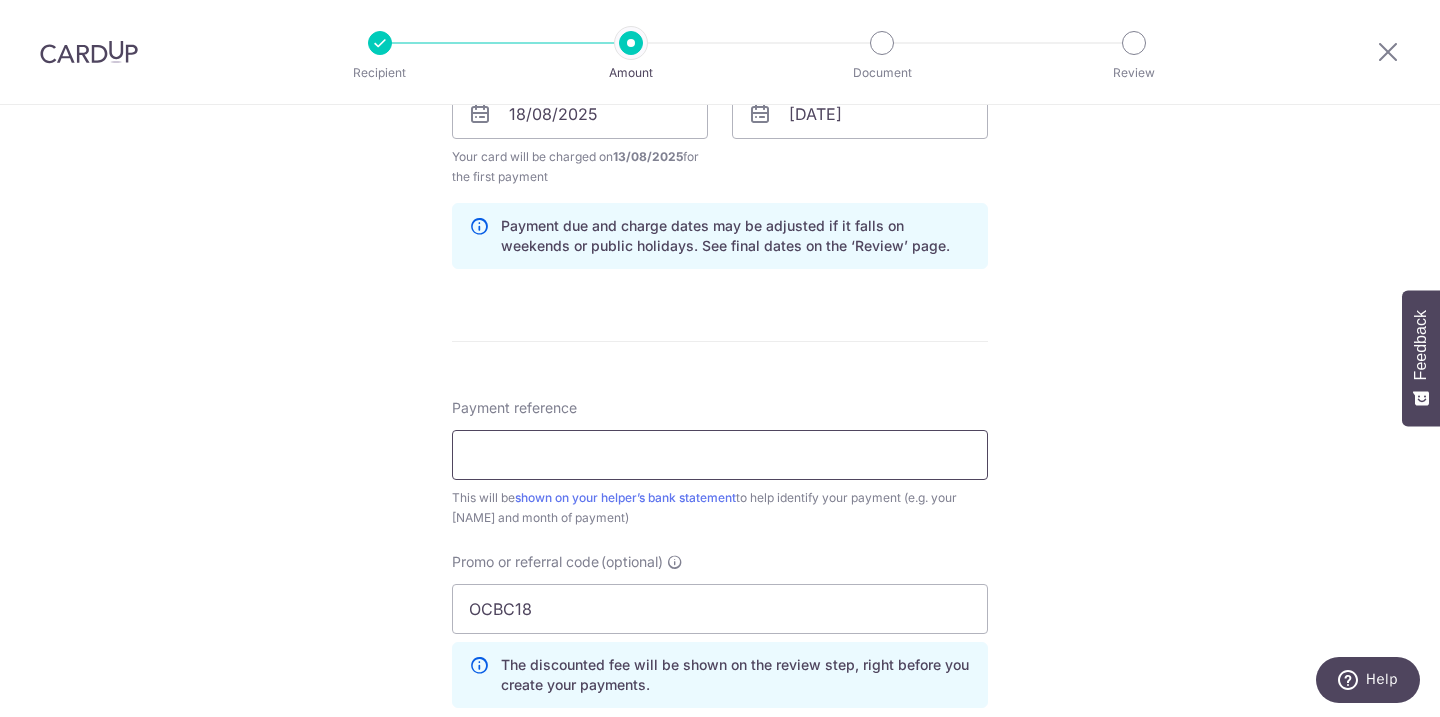 click on "Payment reference" at bounding box center [720, 455] 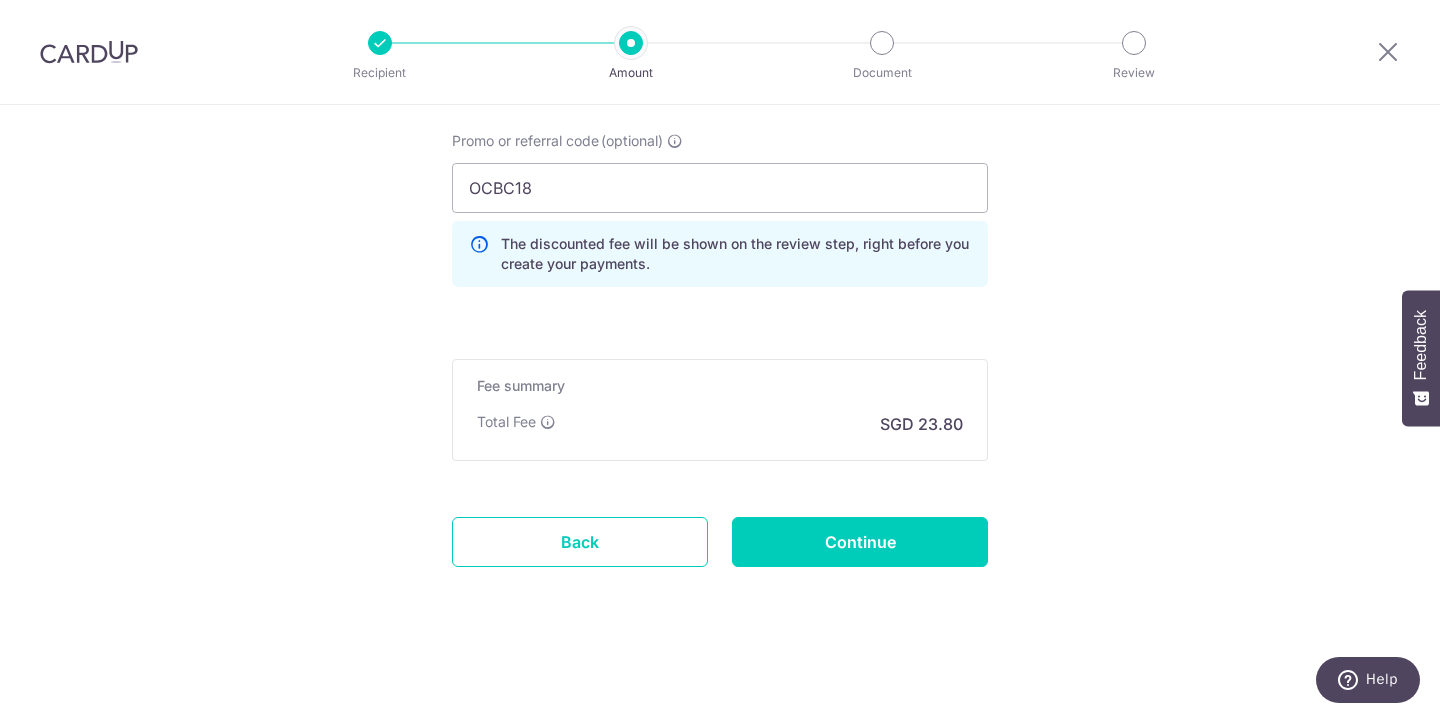 scroll, scrollTop: 1389, scrollLeft: 0, axis: vertical 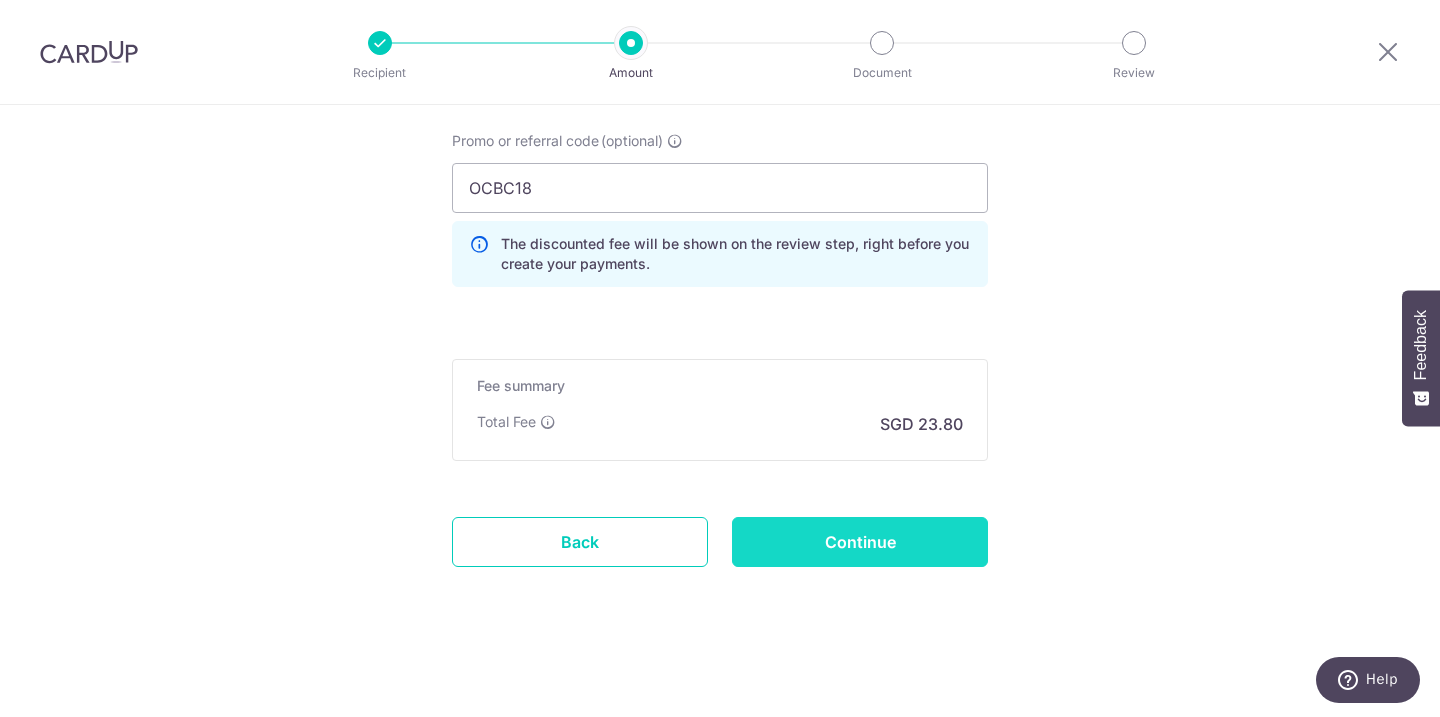 type on "Salary" 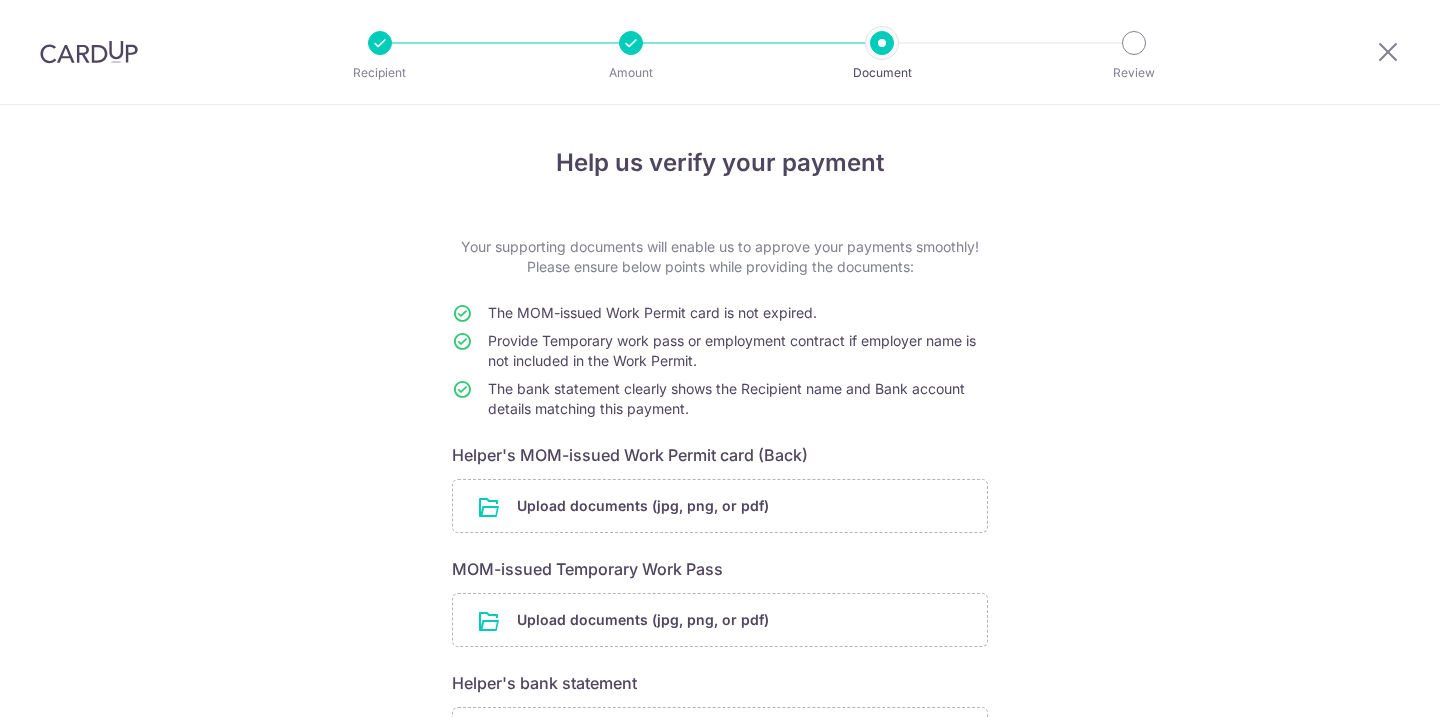 scroll, scrollTop: 0, scrollLeft: 0, axis: both 